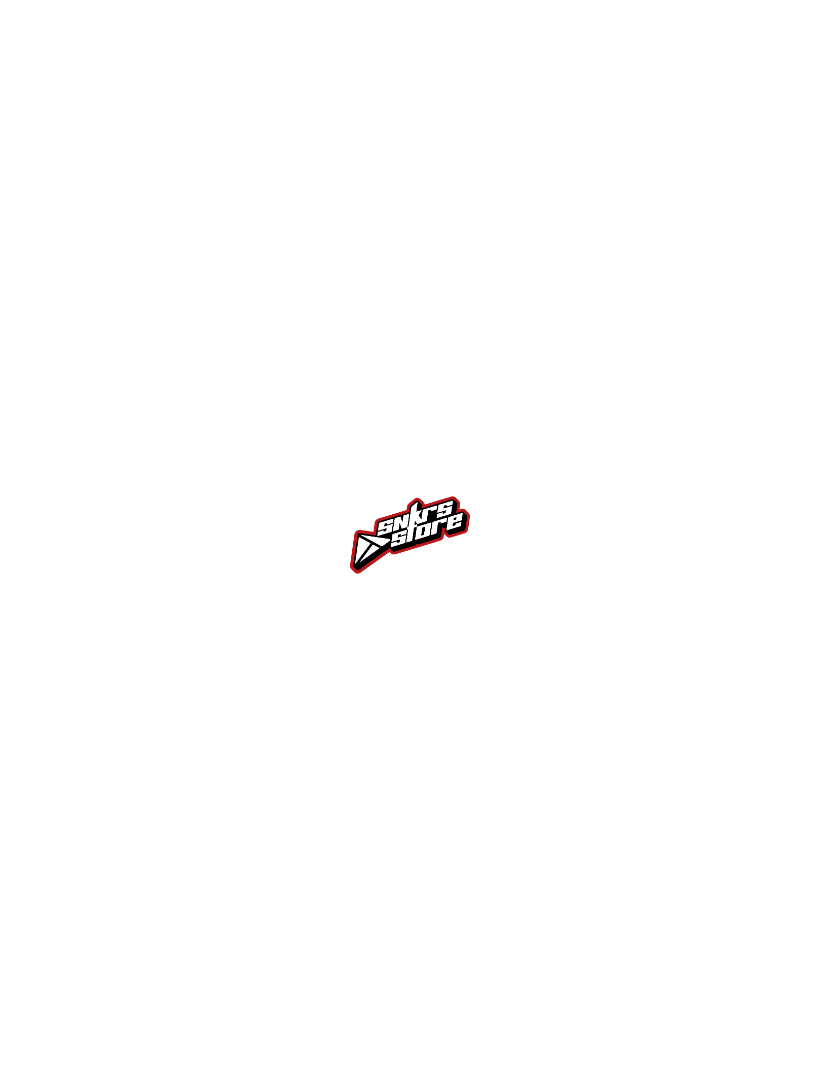 scroll, scrollTop: 0, scrollLeft: 0, axis: both 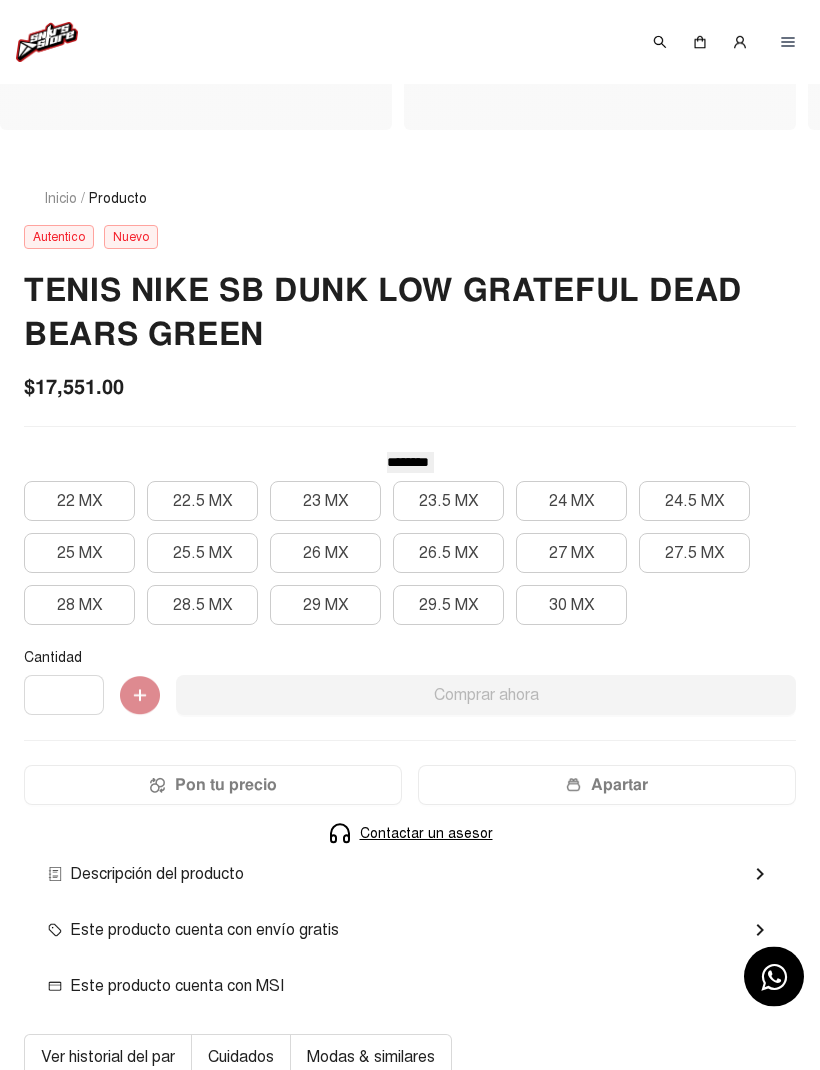 click on "27 MX" 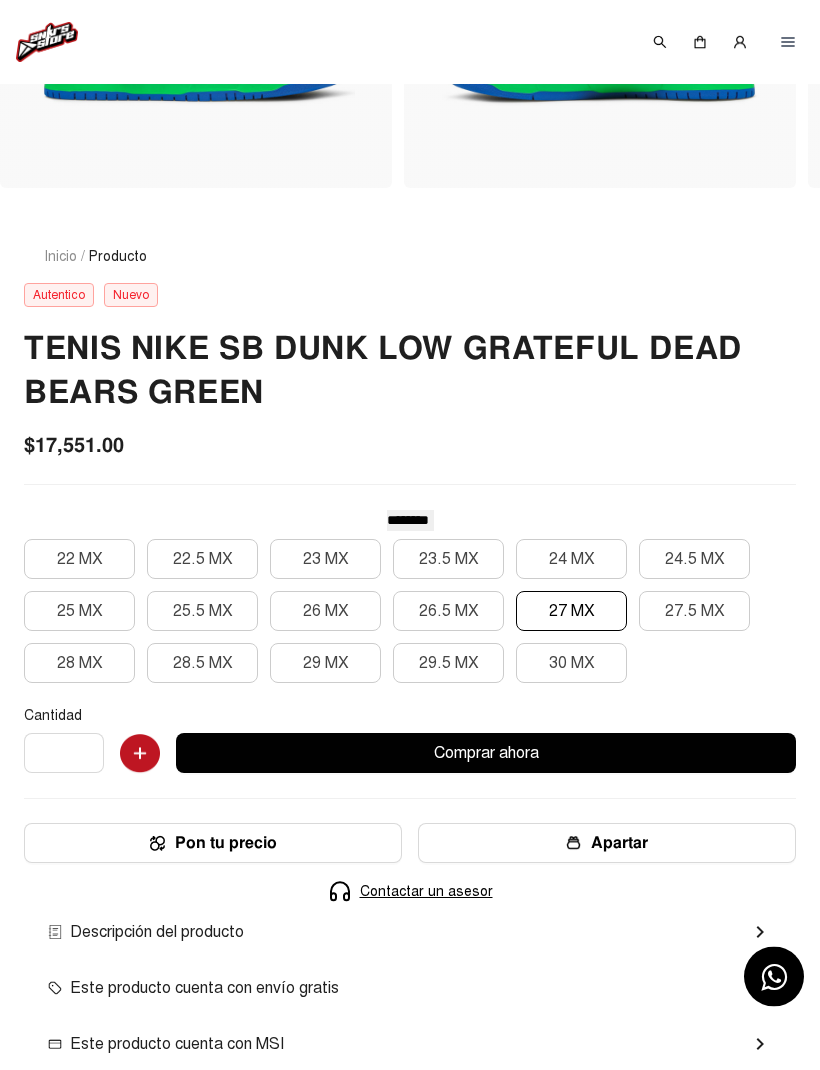scroll, scrollTop: 253, scrollLeft: 0, axis: vertical 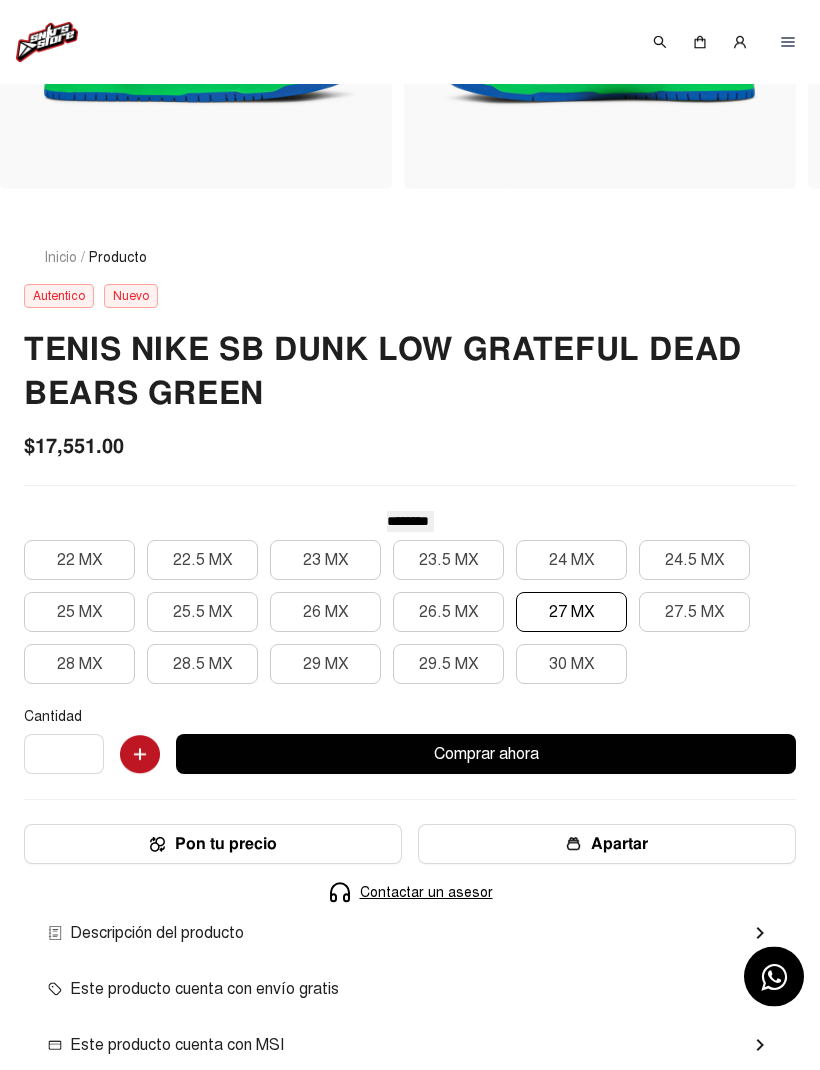 click on "27.5 MX" 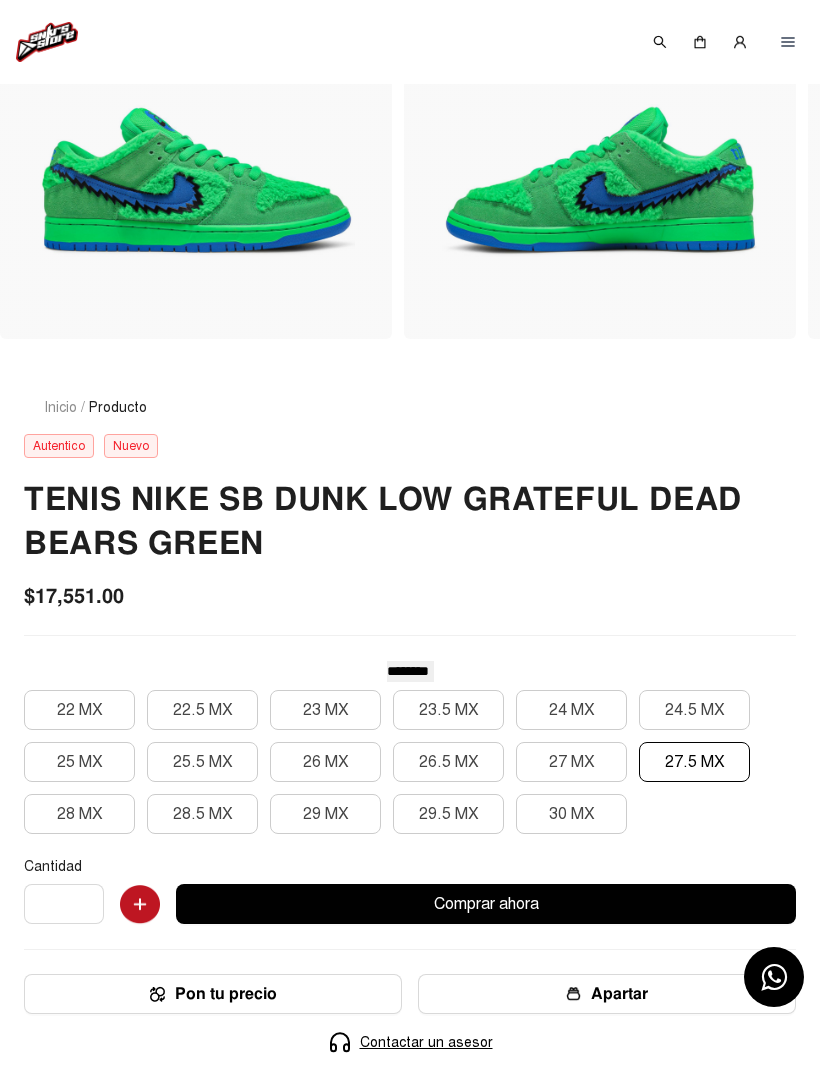 scroll, scrollTop: 0, scrollLeft: 0, axis: both 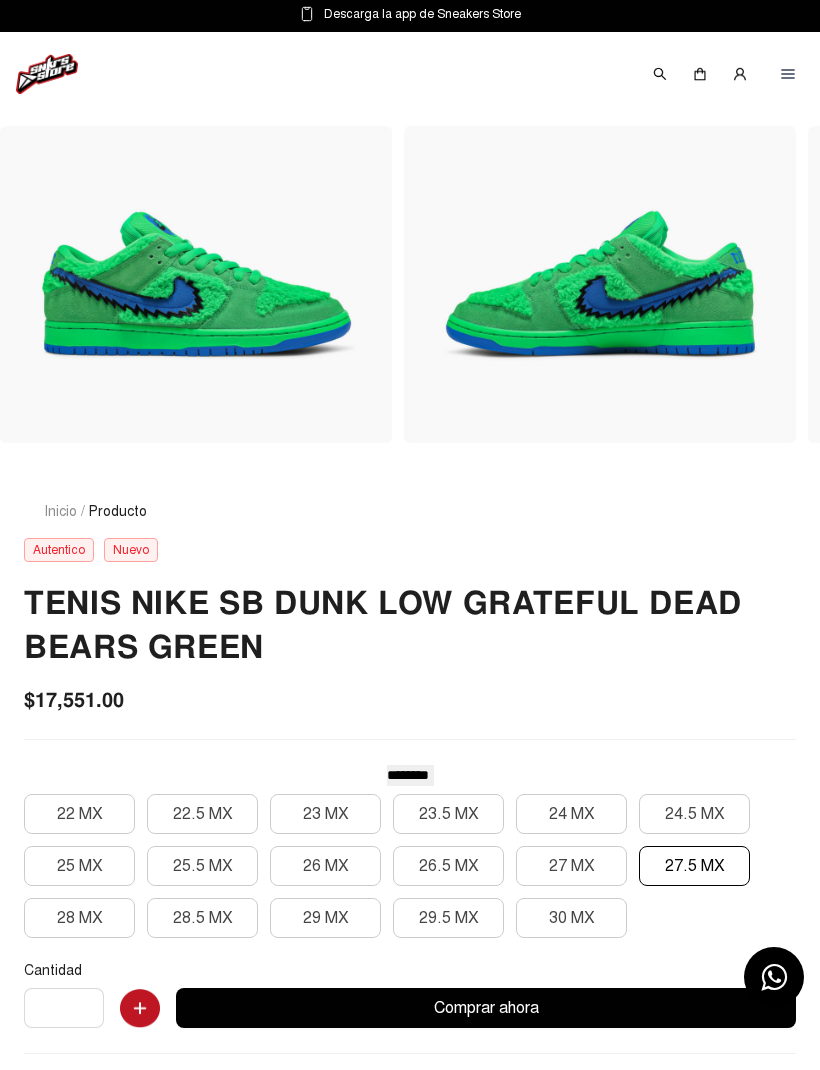 click 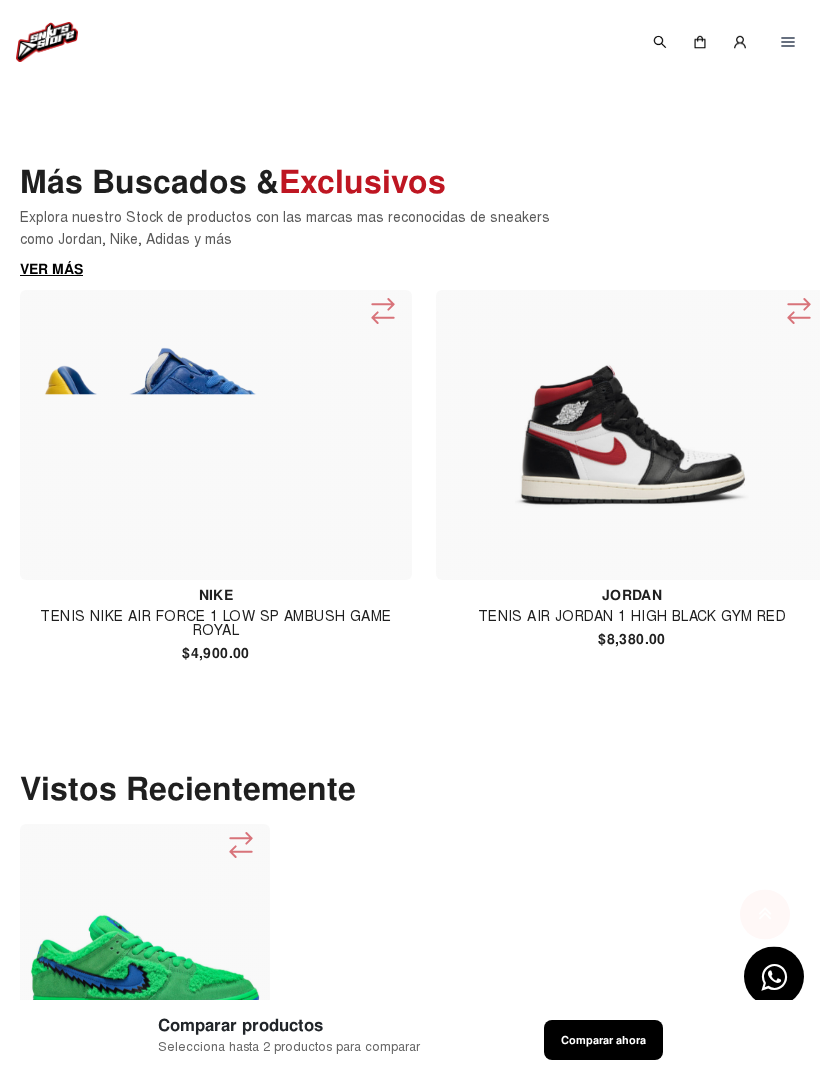scroll, scrollTop: 916, scrollLeft: 0, axis: vertical 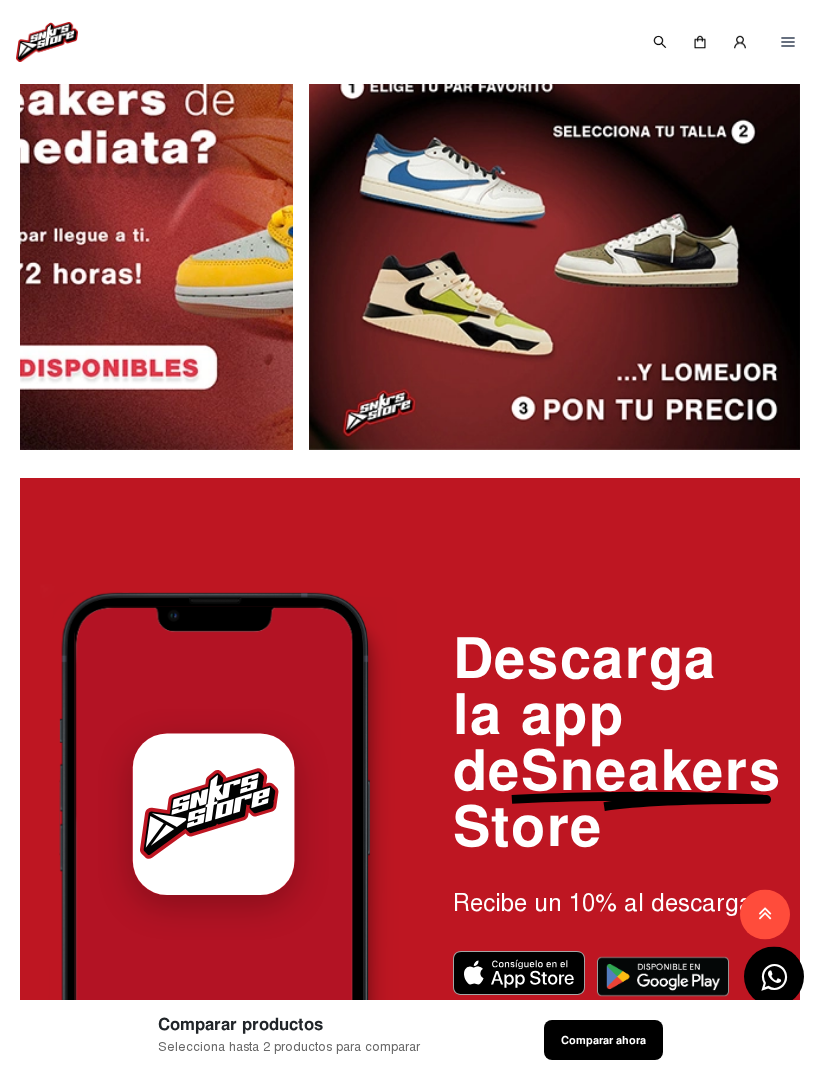 click 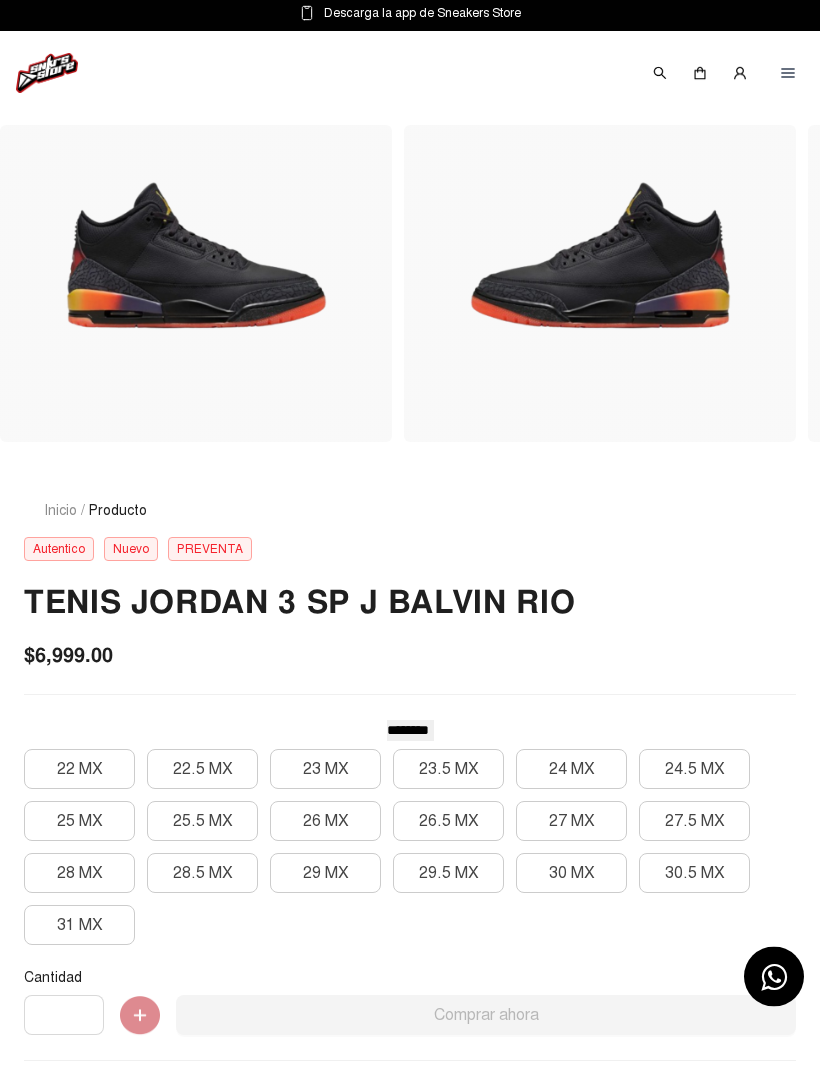 scroll, scrollTop: 0, scrollLeft: 0, axis: both 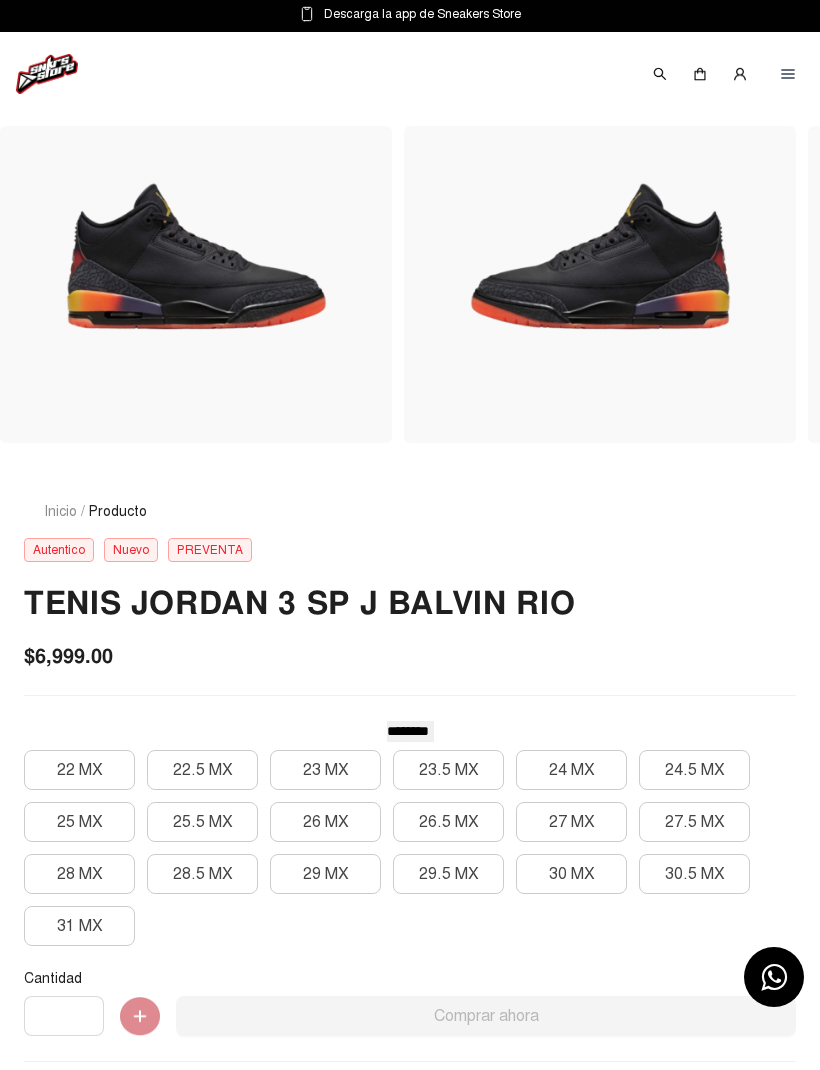 click 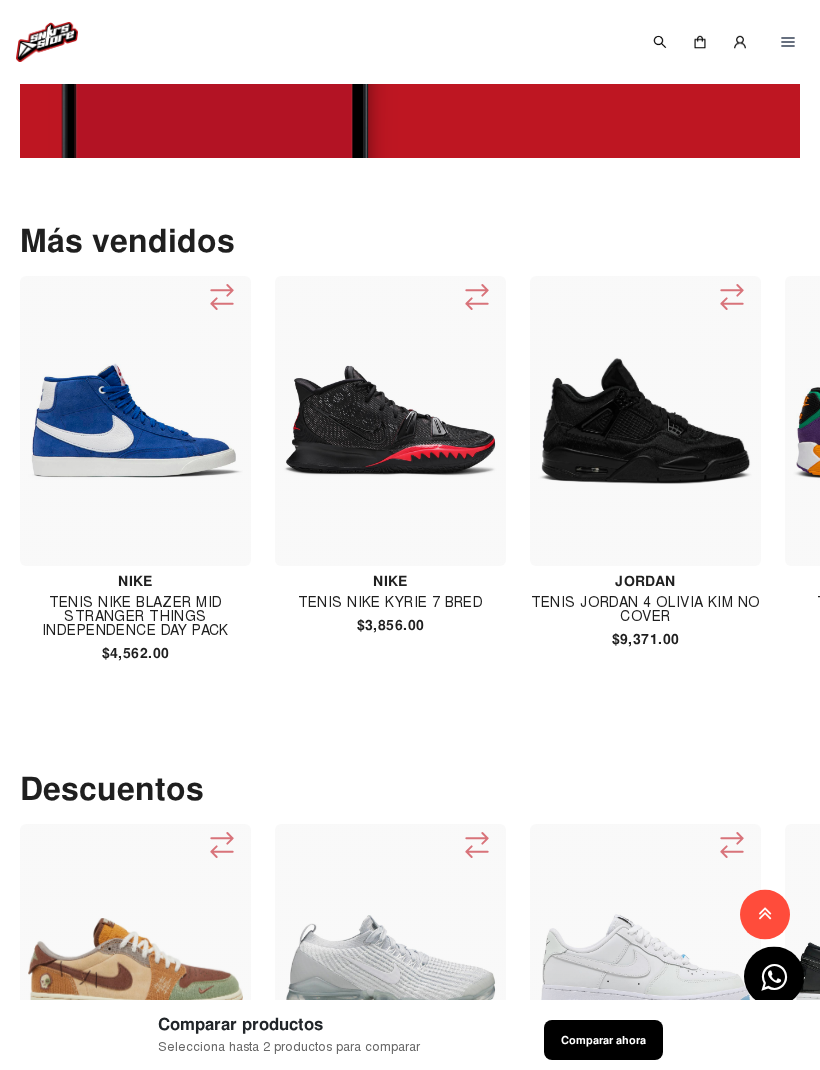 scroll, scrollTop: 3132, scrollLeft: 0, axis: vertical 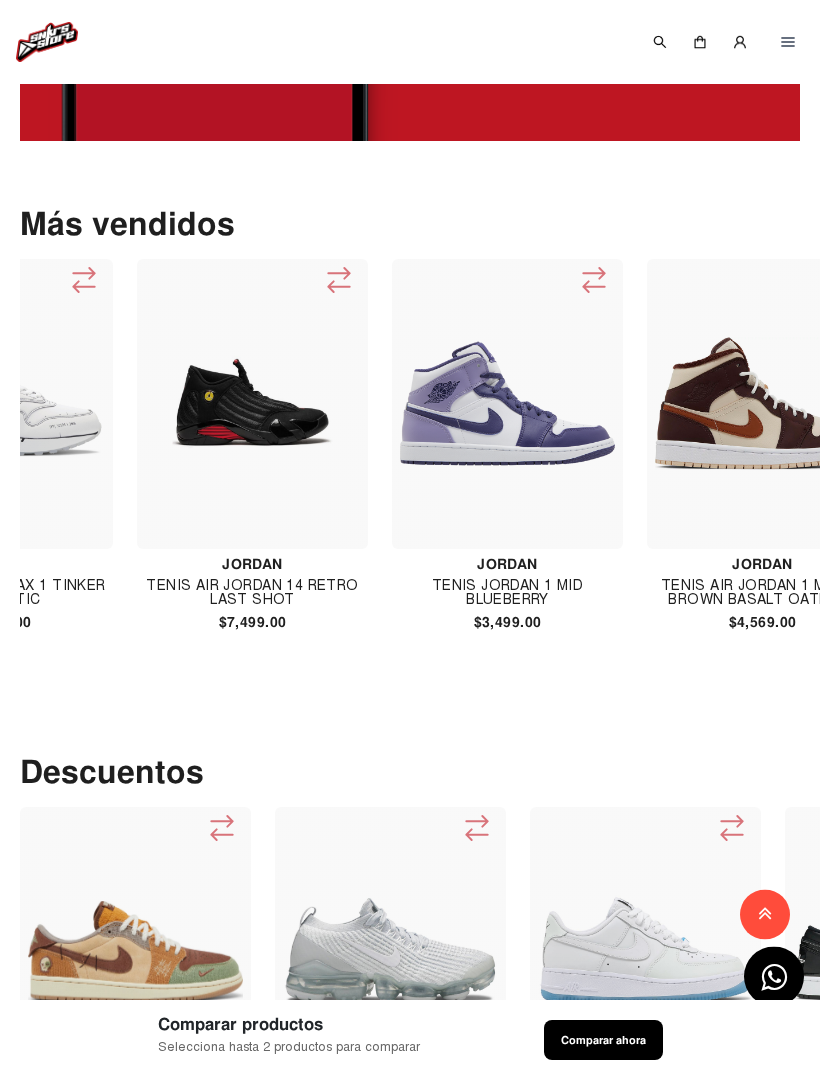click on "Más vendidos  Nike Tenis Nike Blazer Mid Stranger Things Independence Day Pack  $4,562.00  Nike Tenis Nike Kyrie 7 Bred  $3,856.00  Jordan Tenis Jordan 4 Olivia Kim No Cover  $9,371.00  Nike Tenis Nike Air Max 90 Viotech Og  $4,356.00  Nike Tenis Nike Sb Dunk Low Pro Bart Simpson  $5,280.00  Jordan TENIS JORDAN 9 POWDER 2010  $7,499.00  Adidas TENIS ADIDAS SAMBA OG WHITE WONDER CLAY GUM  $2,599.00  Jordan Tenis Air Jordan 1 High Zoom Air Cmft 2 Teyana Taylor A Rose From Harlem  $5,430.00  Jordan Tenis Jordan 13 Black Hyper Royal  $6,329.00  Jordan Tenis Air Jordan 1 High Phantom Gym Red   $7,588.00  Nike Tenis Nike Air Max 1 Tinker Schematic  $5,713.00  Jordan TENIS AIR JORDAN 14 RETRO LAST SHOT  $7,499.00  Jordan TENIS JORDAN 1 MID BLUEBERRY  $3,499.00  Jordan Tenis Air Jordan 1 Mid Se Brown Basalt Oatmeal  $4,569.00  Nike Tenis Nike Blazer Mid Stranger Things Hawkins High School  $4,790.00  Balenciaga BALENCIAGA TAPE TYPE MEDIUM FIT T SHIRT BLACK FADED   $15,400.00  Nike  $4,699.00  Jordan  $9,308.00" 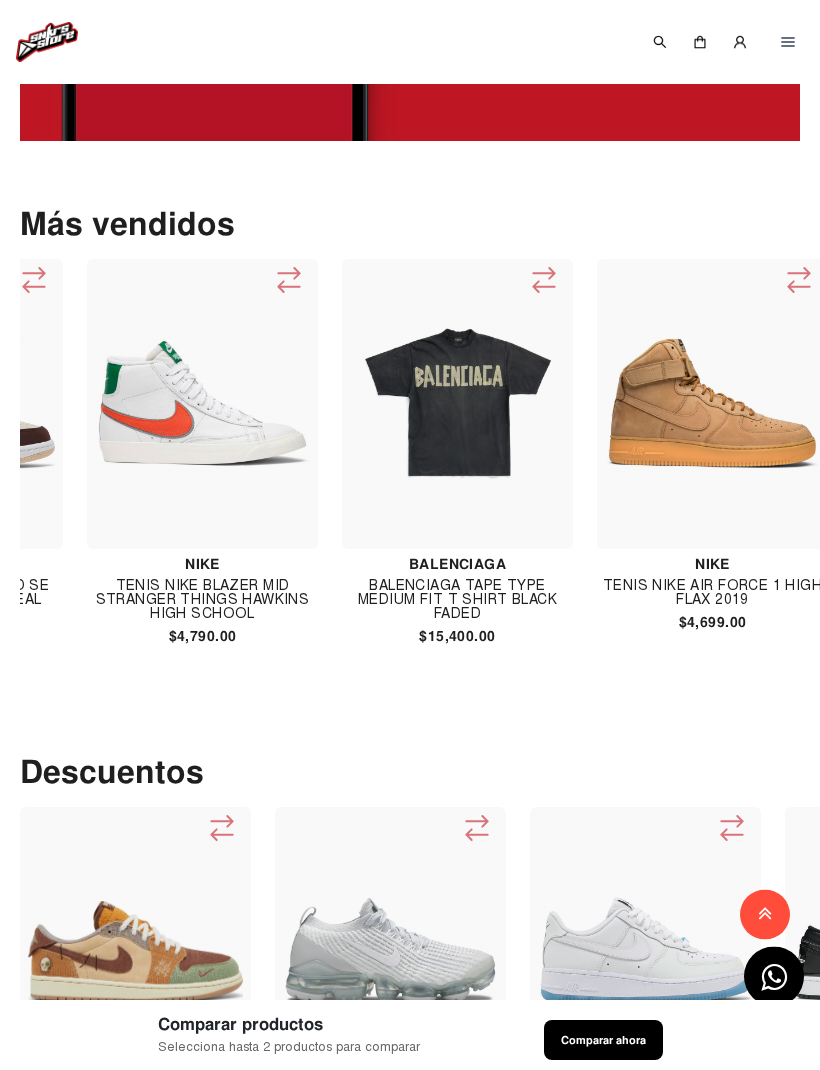 click on "Más vendidos  Nike Tenis Nike Blazer Mid Stranger Things Independence Day Pack  $4,562.00  Nike Tenis Nike Kyrie 7 Bred  $3,856.00  Jordan Tenis Jordan 4 Olivia Kim No Cover  $9,371.00  Nike Tenis Nike Air Max 90 Viotech Og  $4,356.00  Nike Tenis Nike Sb Dunk Low Pro Bart Simpson  $5,280.00  Jordan TENIS JORDAN 9 POWDER 2010  $7,499.00  Adidas TENIS ADIDAS SAMBA OG WHITE WONDER CLAY GUM  $2,599.00  Jordan Tenis Air Jordan 1 High Zoom Air Cmft 2 Teyana Taylor A Rose From Harlem  $5,430.00  Jordan Tenis Jordan 13 Black Hyper Royal  $6,329.00  Jordan Tenis Air Jordan 1 High Phantom Gym Red   $7,588.00  Nike Tenis Nike Air Max 1 Tinker Schematic  $5,713.00  Jordan TENIS AIR JORDAN 14 RETRO LAST SHOT  $7,499.00  Jordan TENIS JORDAN 1 MID BLUEBERRY  $3,499.00  Jordan Tenis Air Jordan 1 Mid Se Brown Basalt Oatmeal  $4,569.00  Nike Tenis Nike Blazer Mid Stranger Things Hawkins High School  $4,790.00  Balenciaga BALENCIAGA TAPE TYPE MEDIUM FIT T SHIRT BLACK FADED   $15,400.00  Nike  $4,699.00  Jordan  $9,308.00" 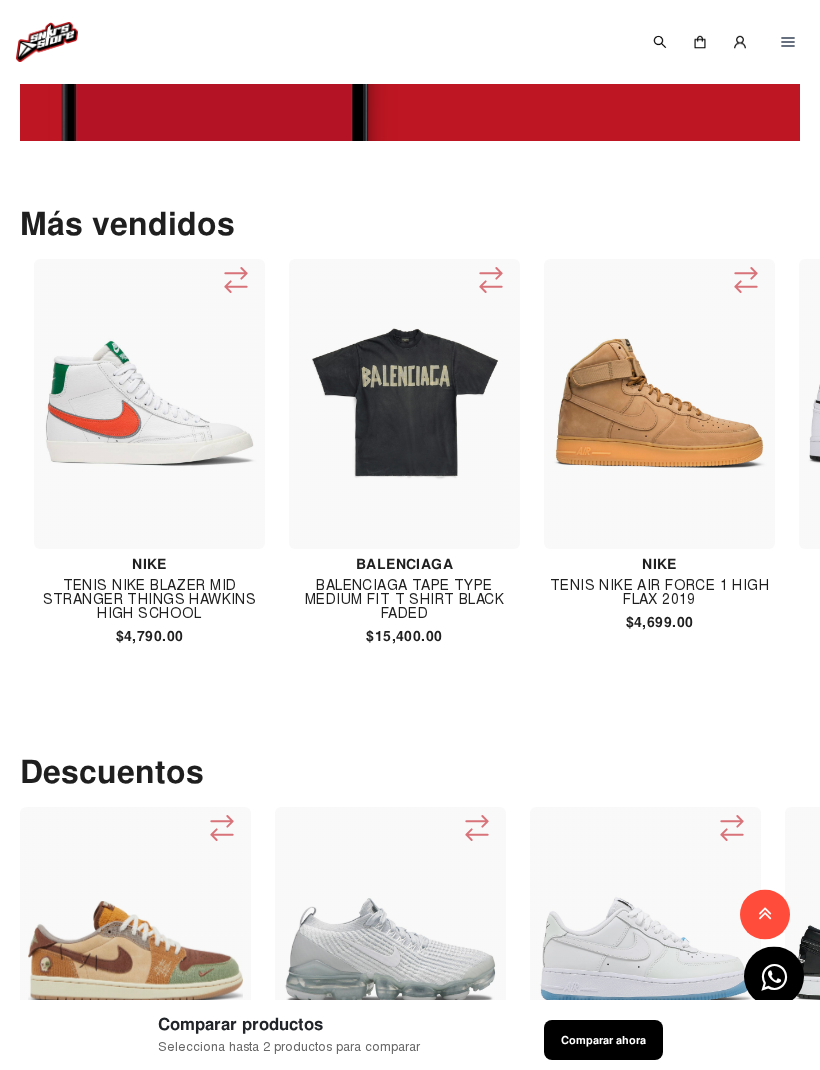 scroll, scrollTop: 0, scrollLeft: 3561, axis: horizontal 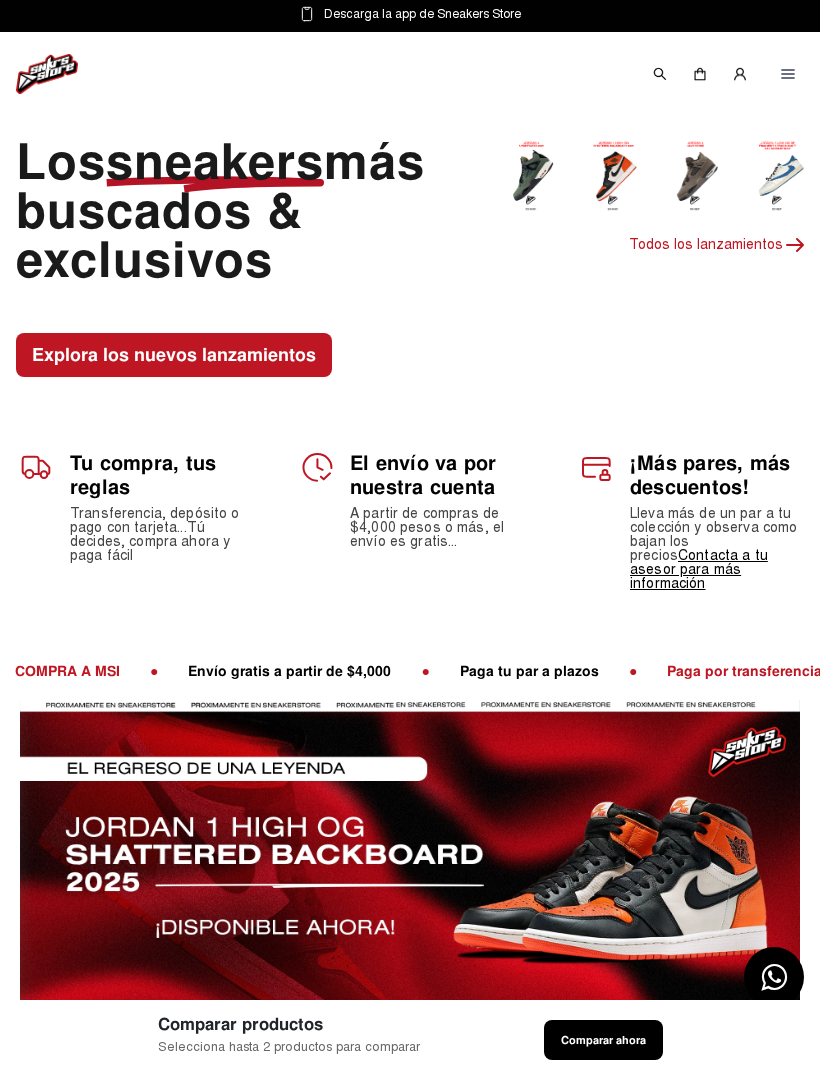 click 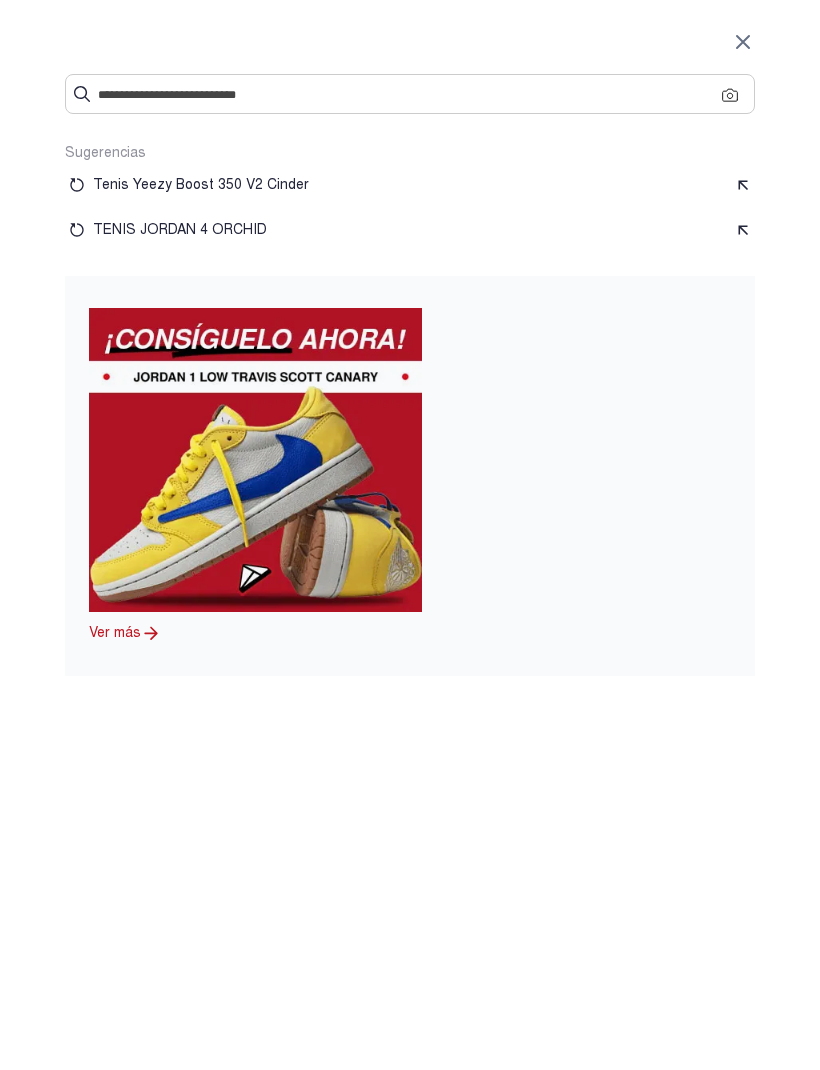 click at bounding box center (410, 94) 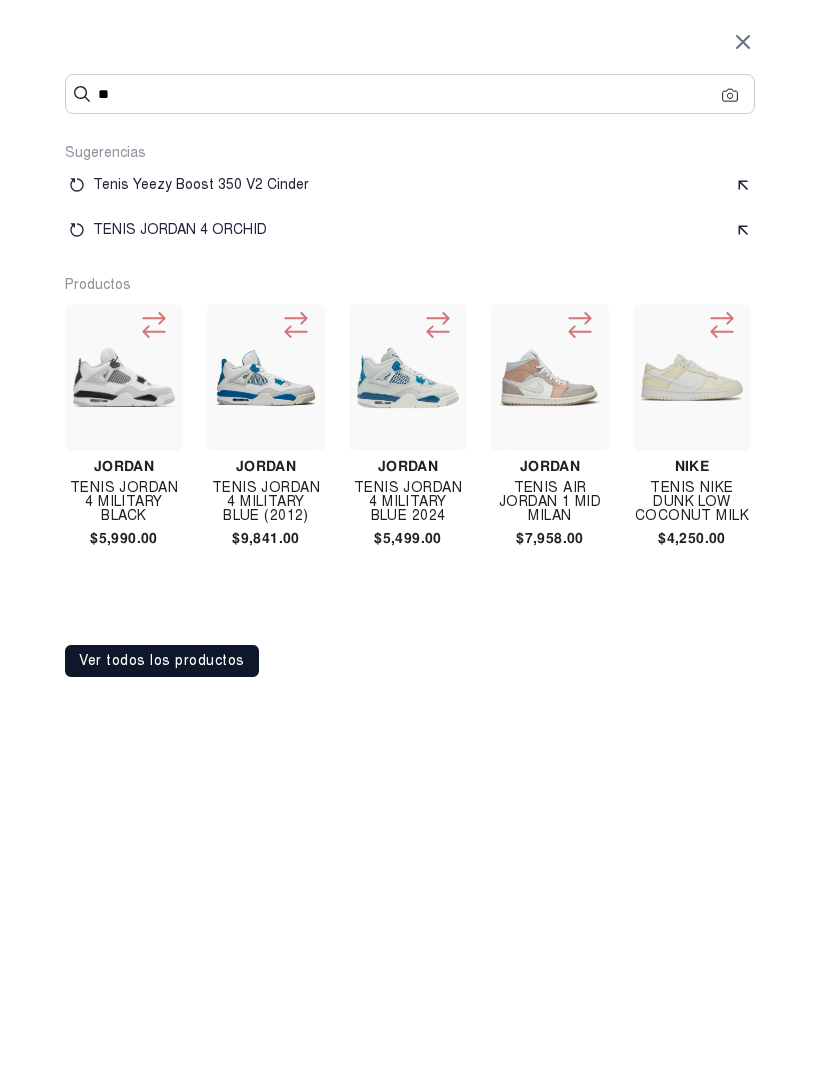 type on "*" 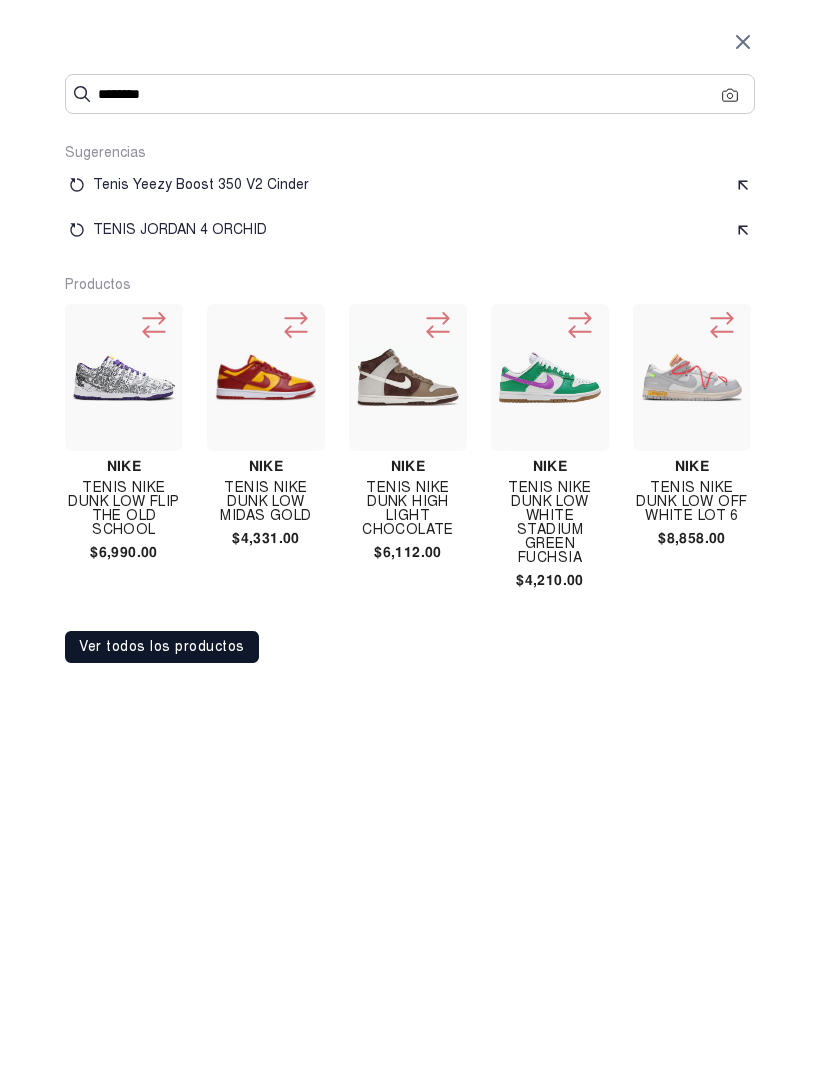 type on "********" 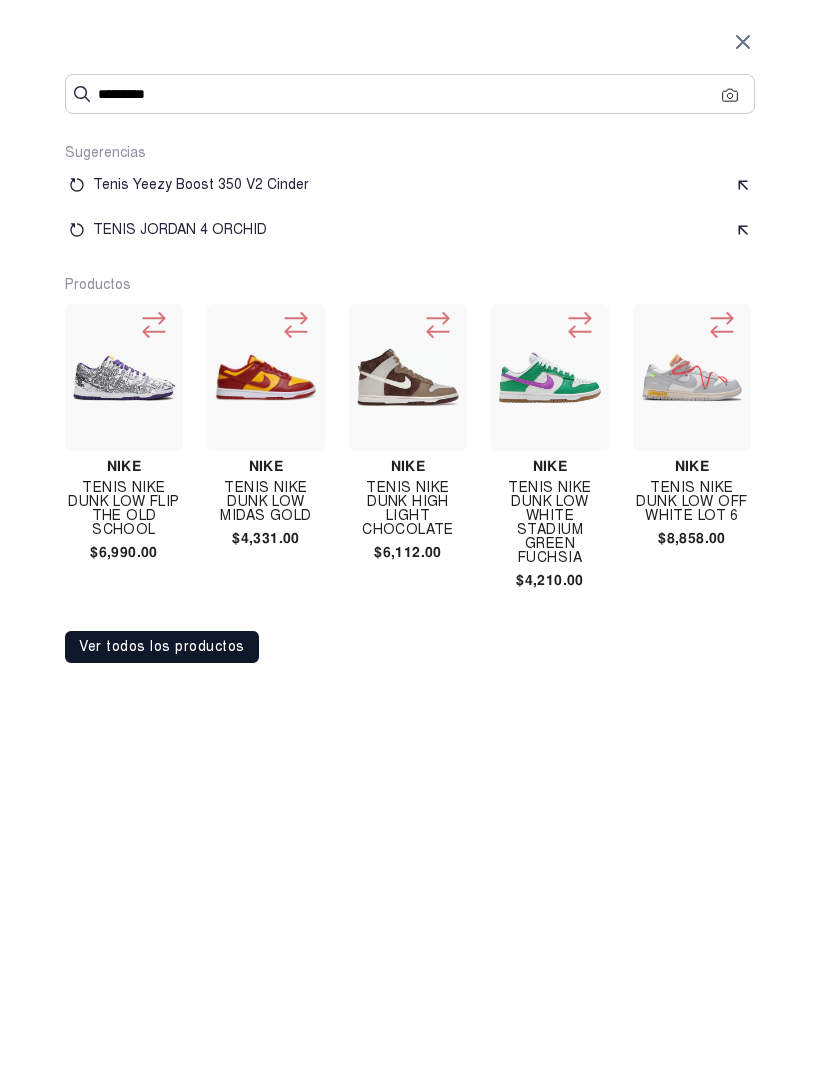 type on "********" 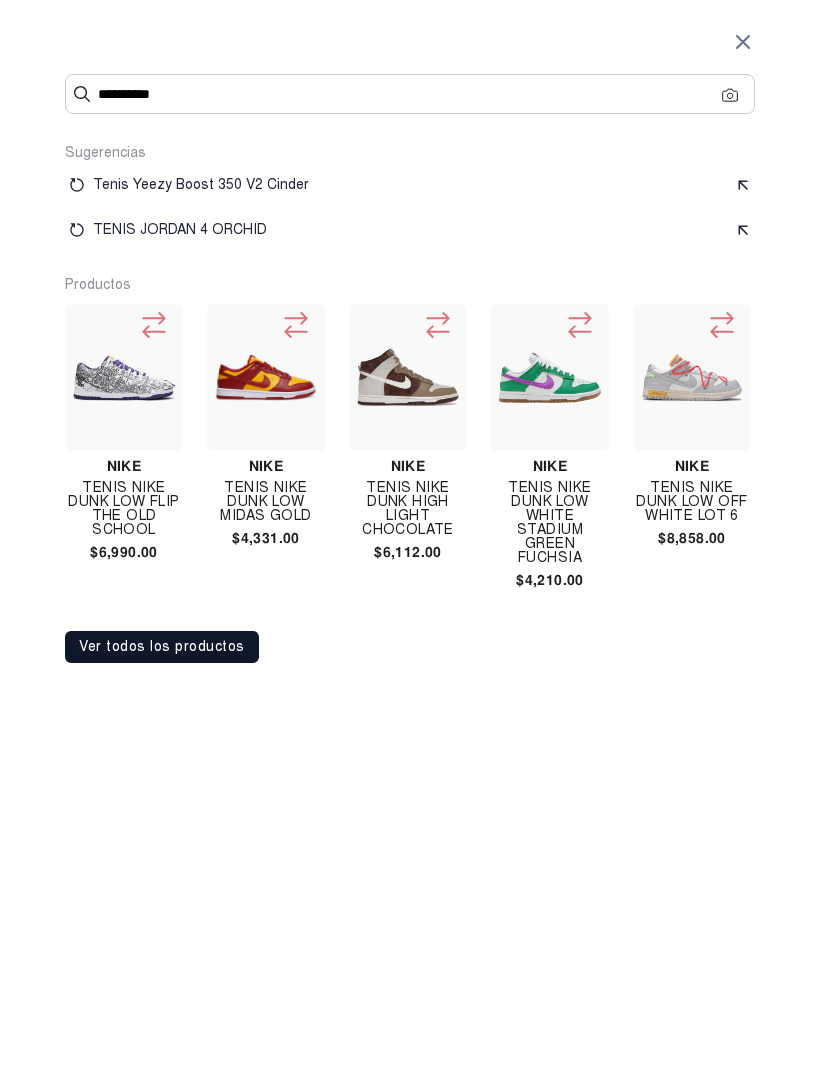 type on "**********" 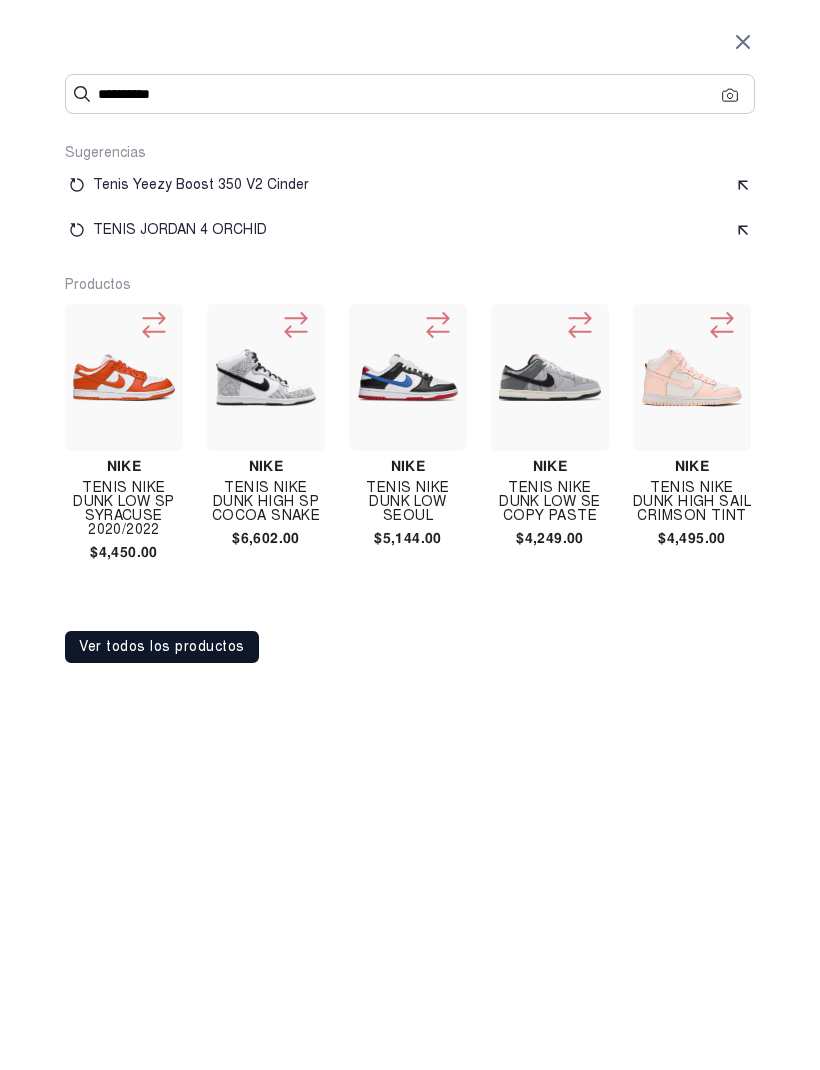 type on "**********" 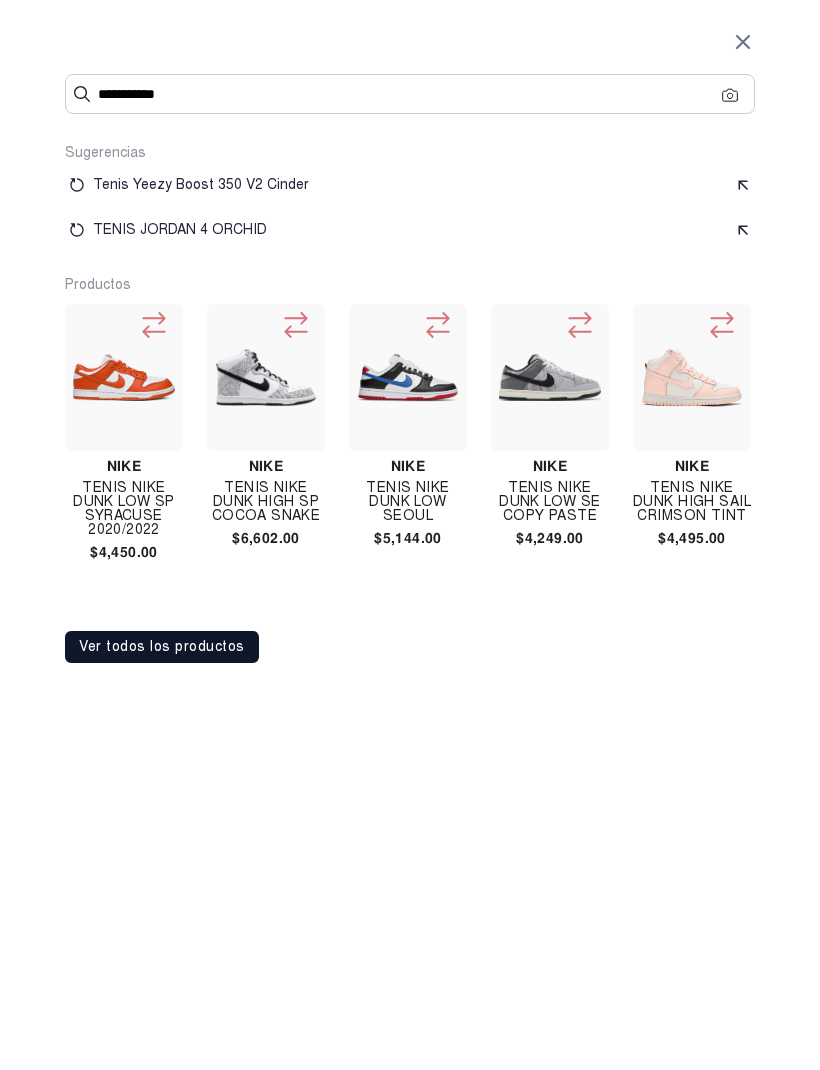 type on "**********" 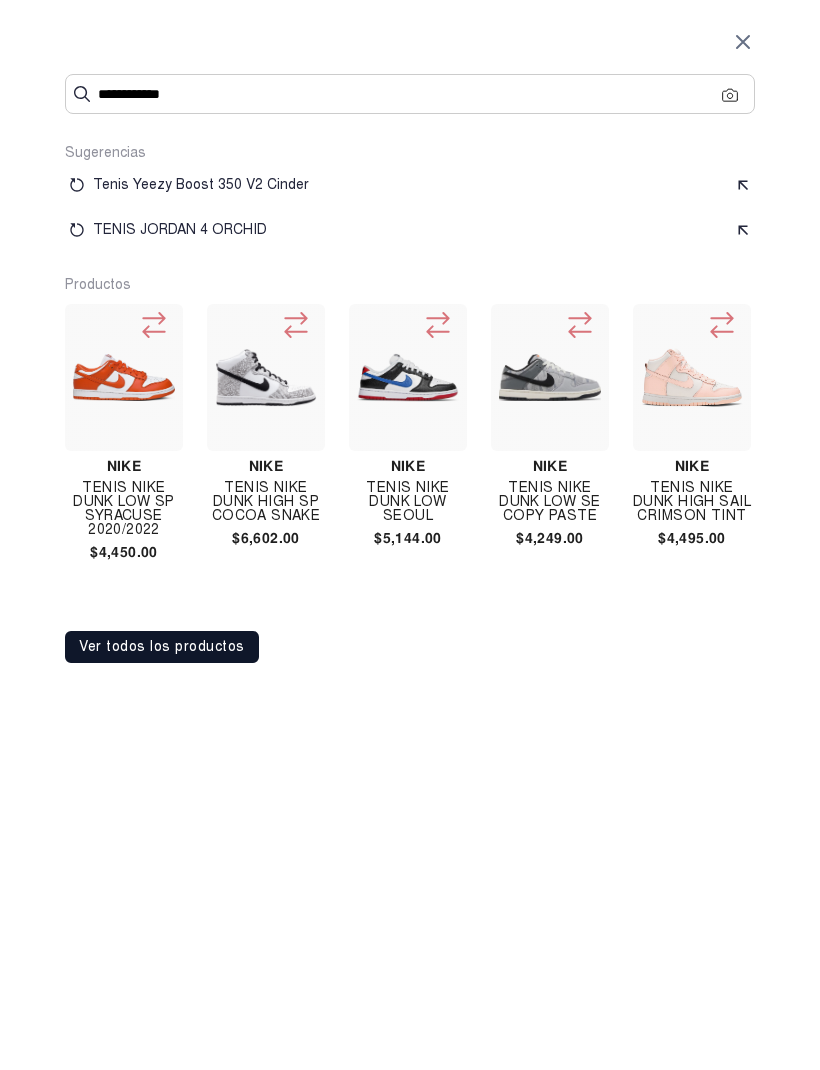 type on "**********" 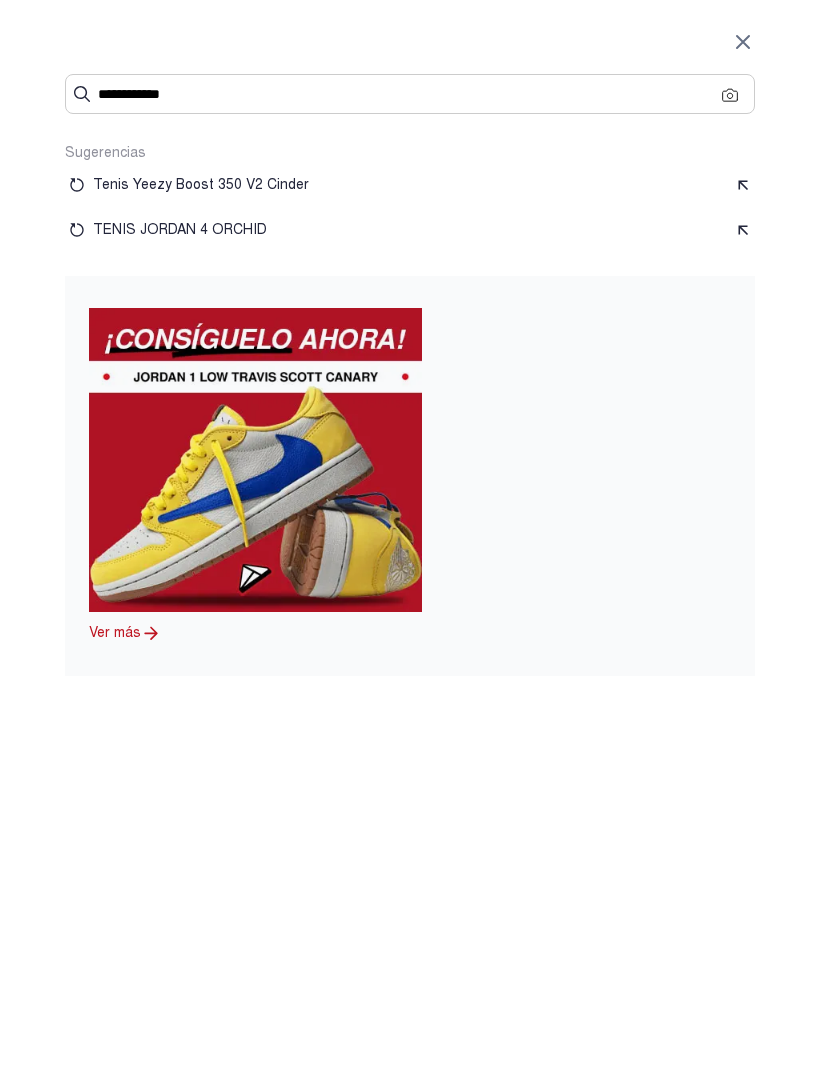 type on "**********" 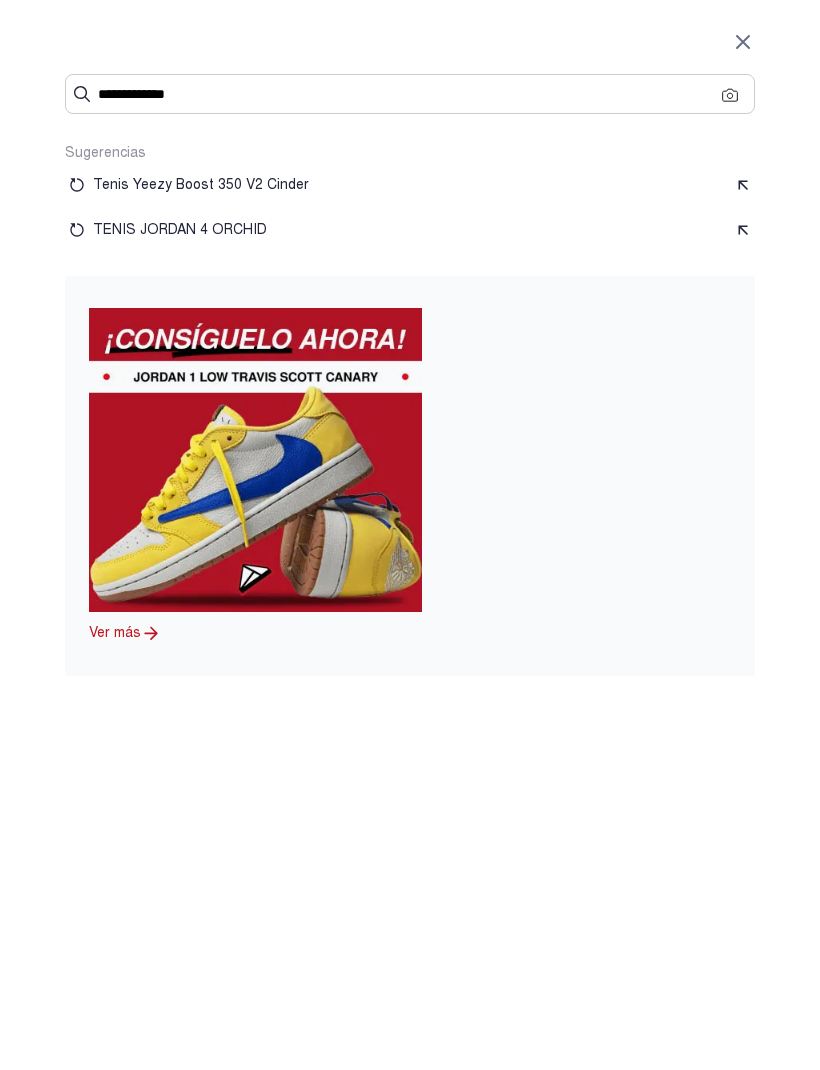 type on "**********" 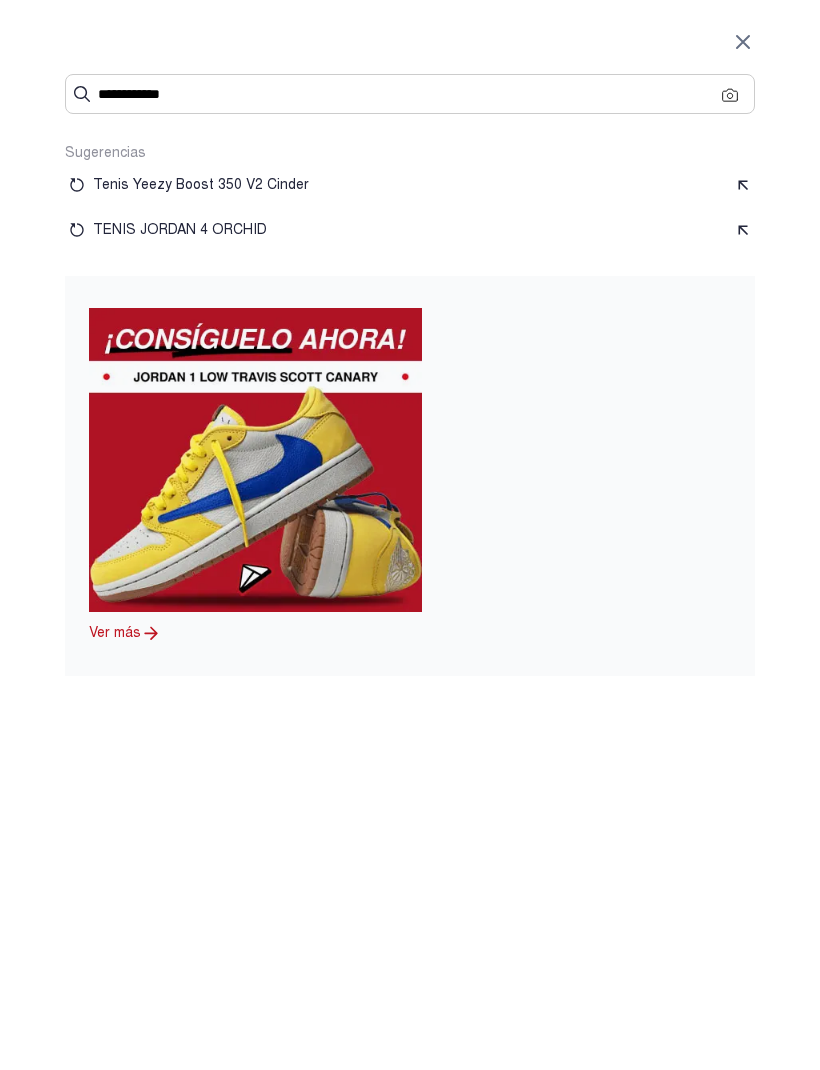 type on "**********" 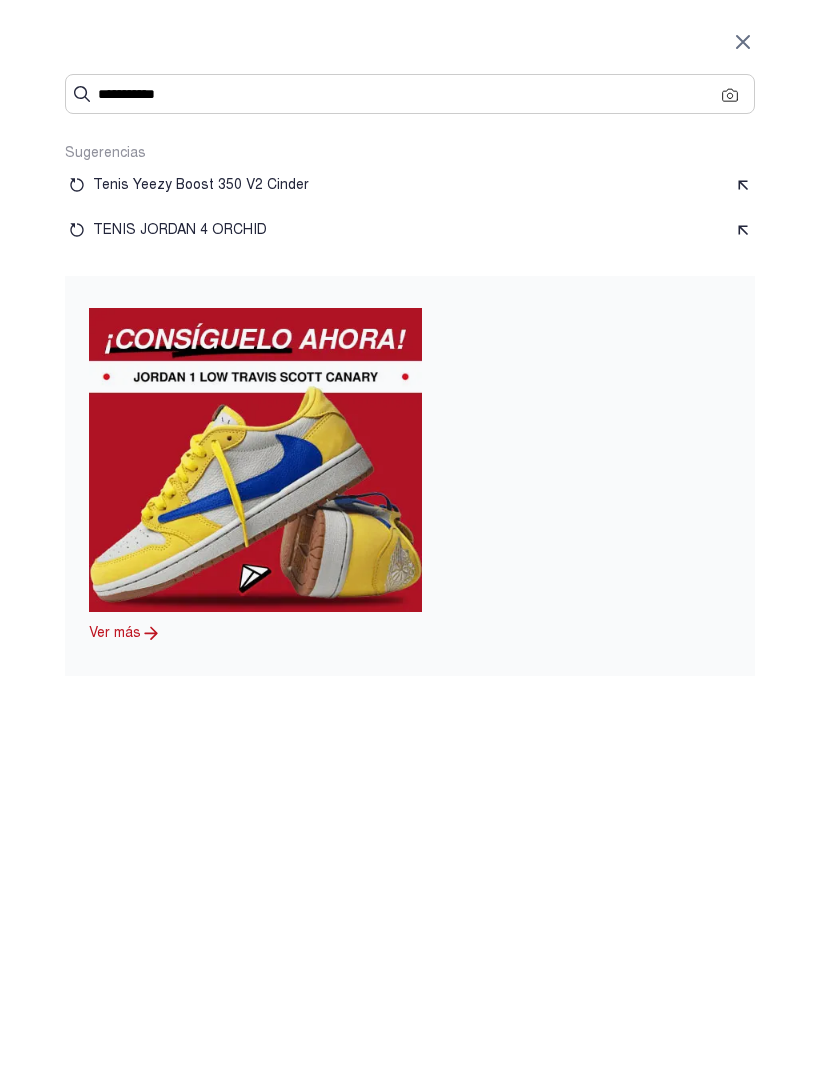 type on "**********" 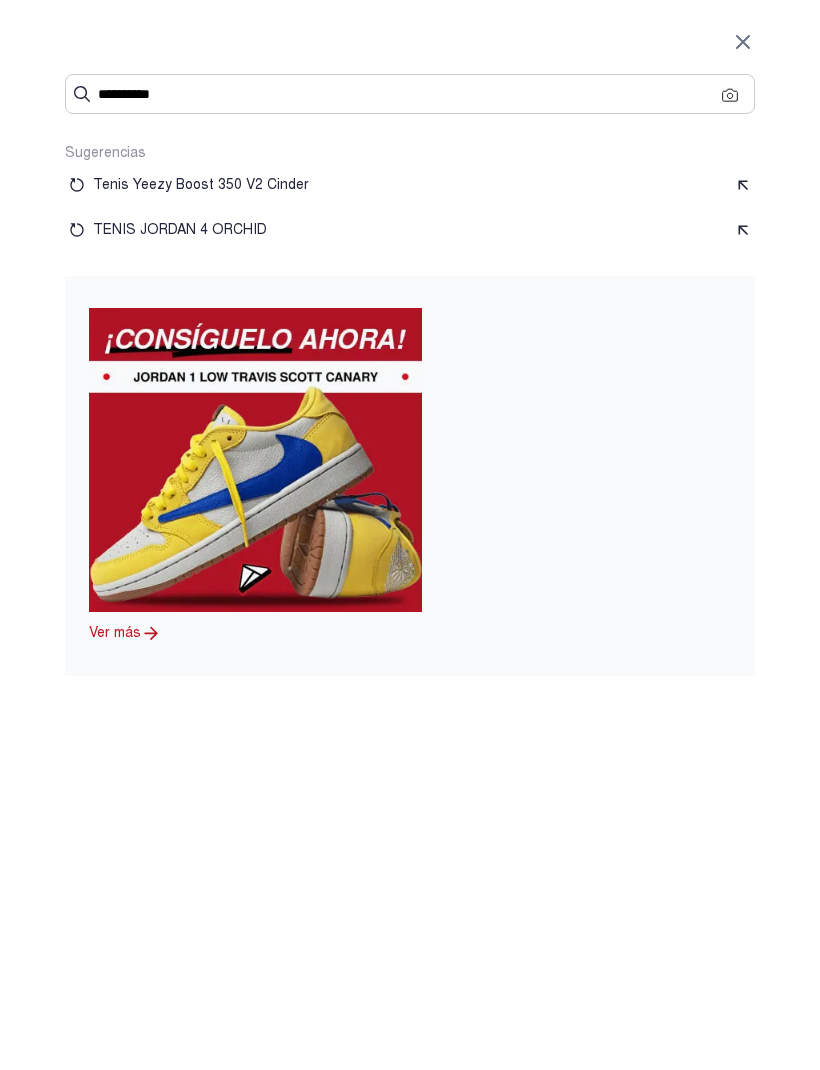 type on "**********" 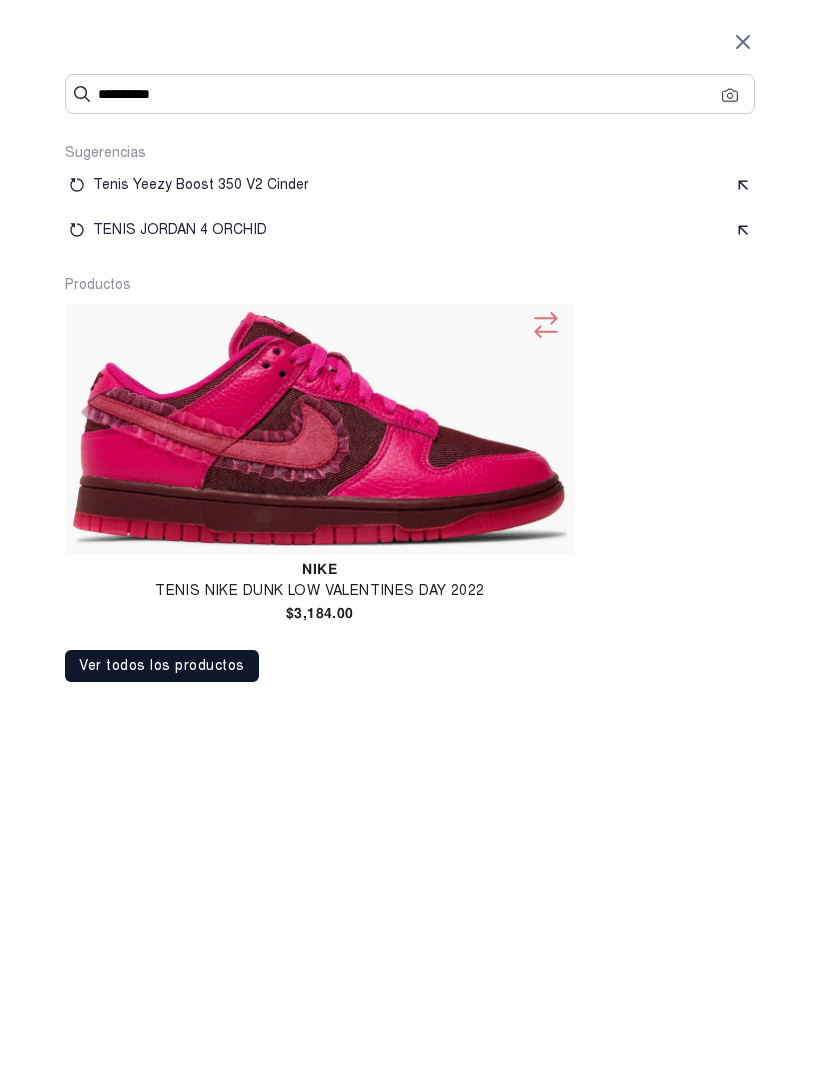 type on "********" 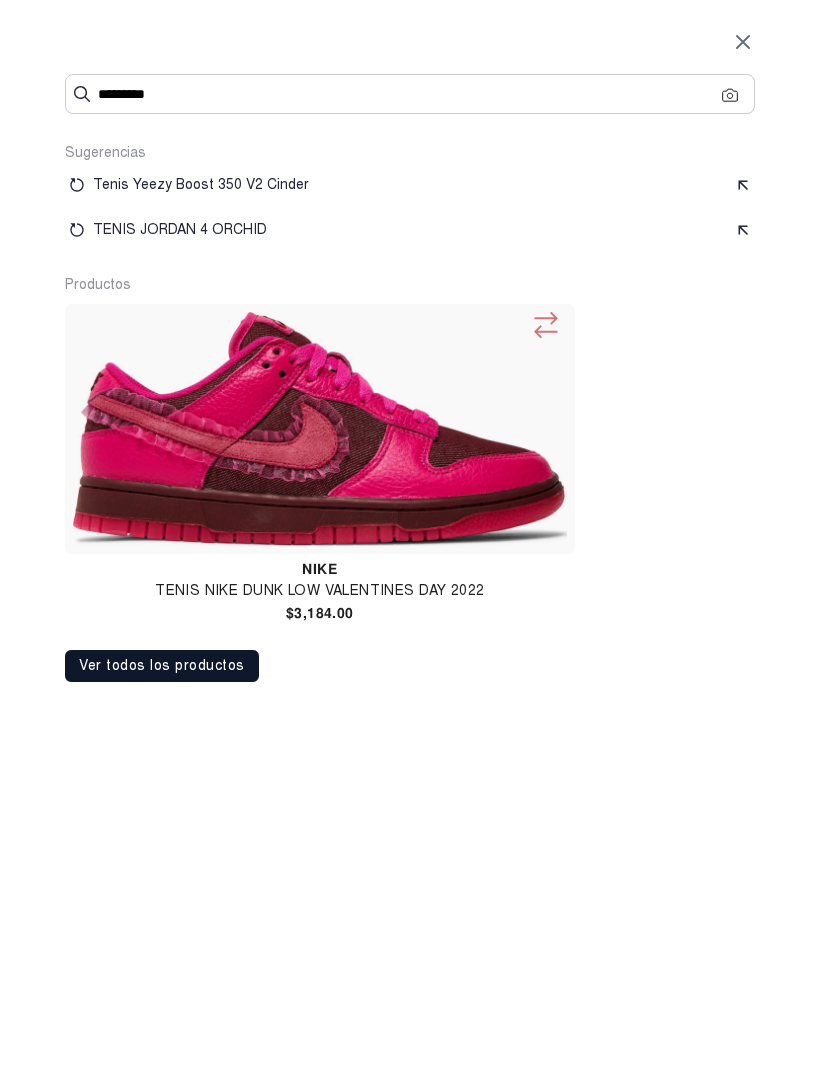type on "********" 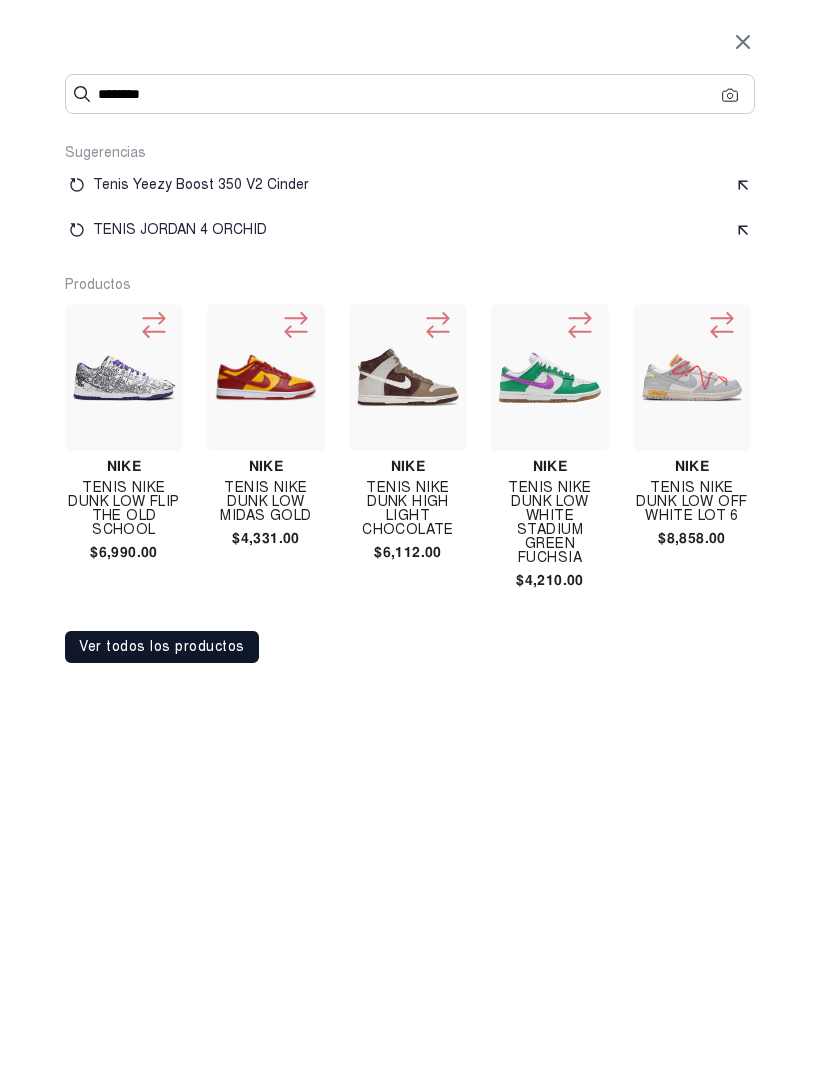 type on "*******" 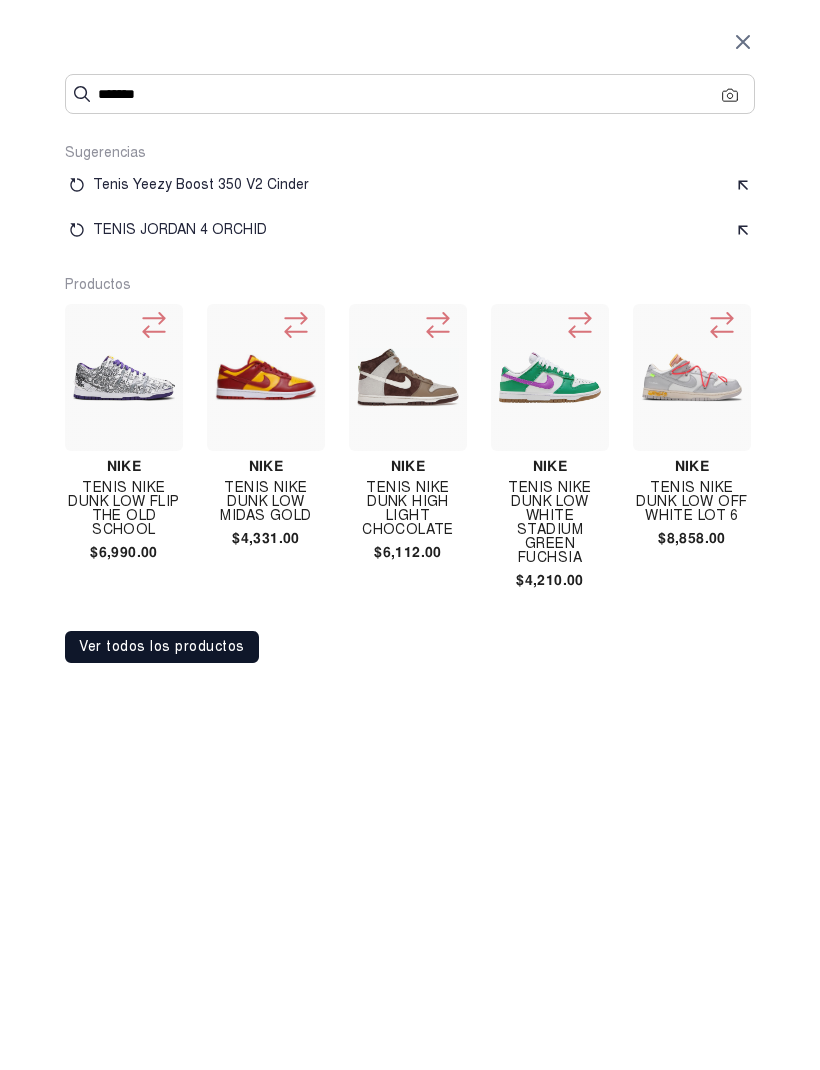 type on "*******" 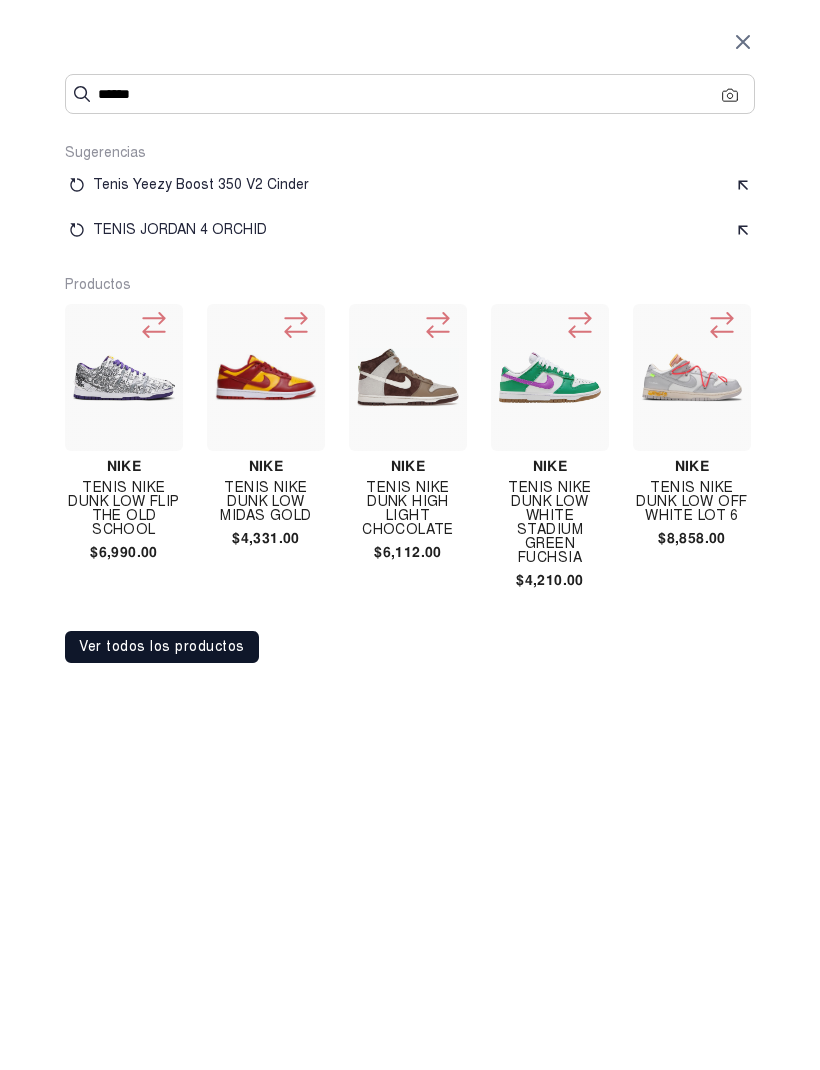 type on "******" 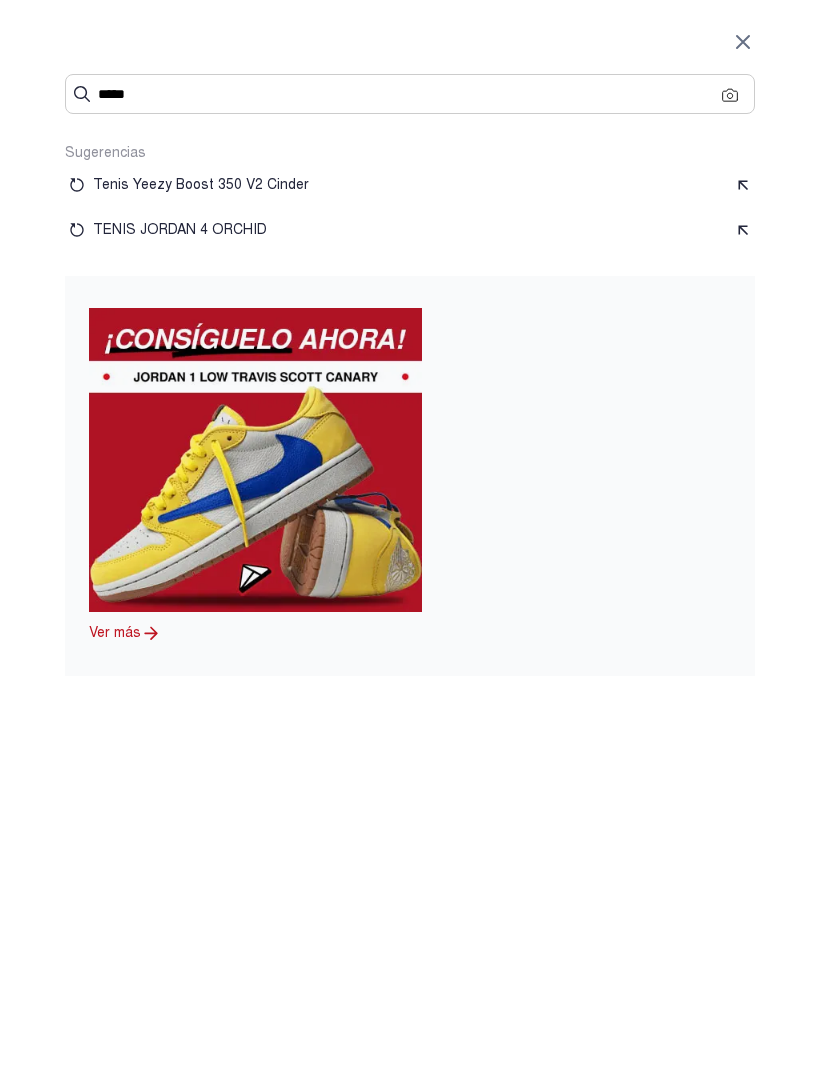 type on "*****" 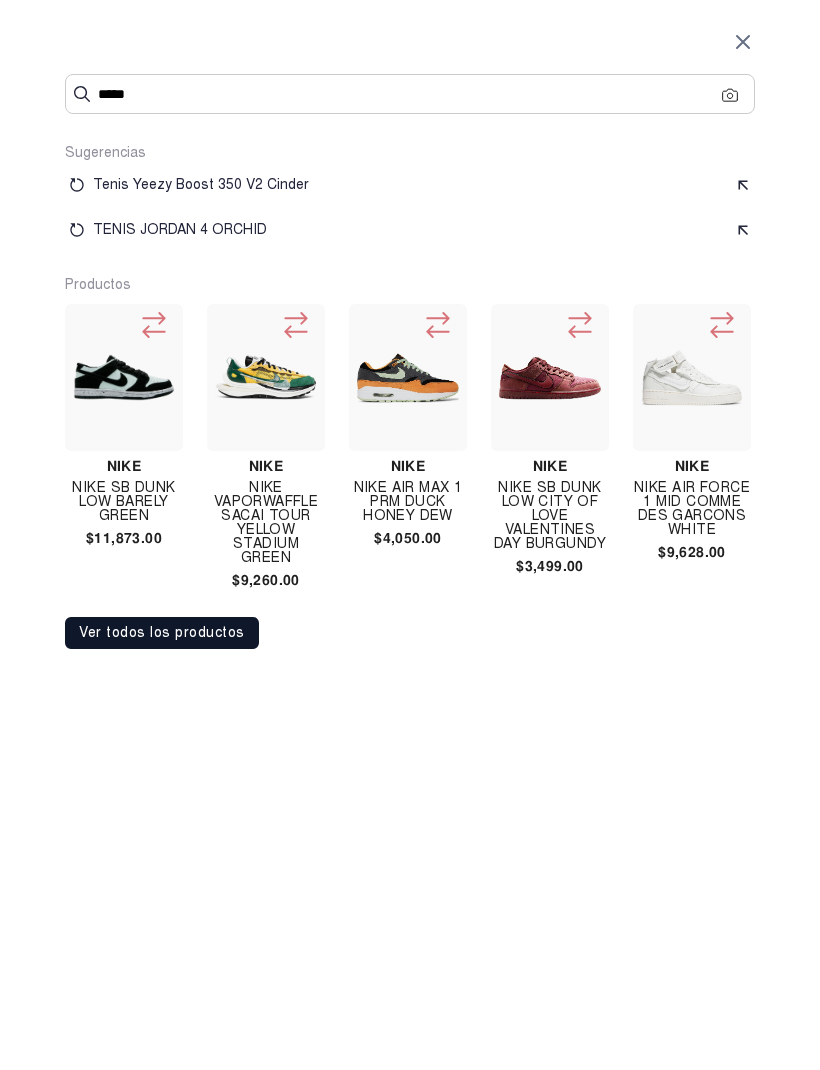 type on "****" 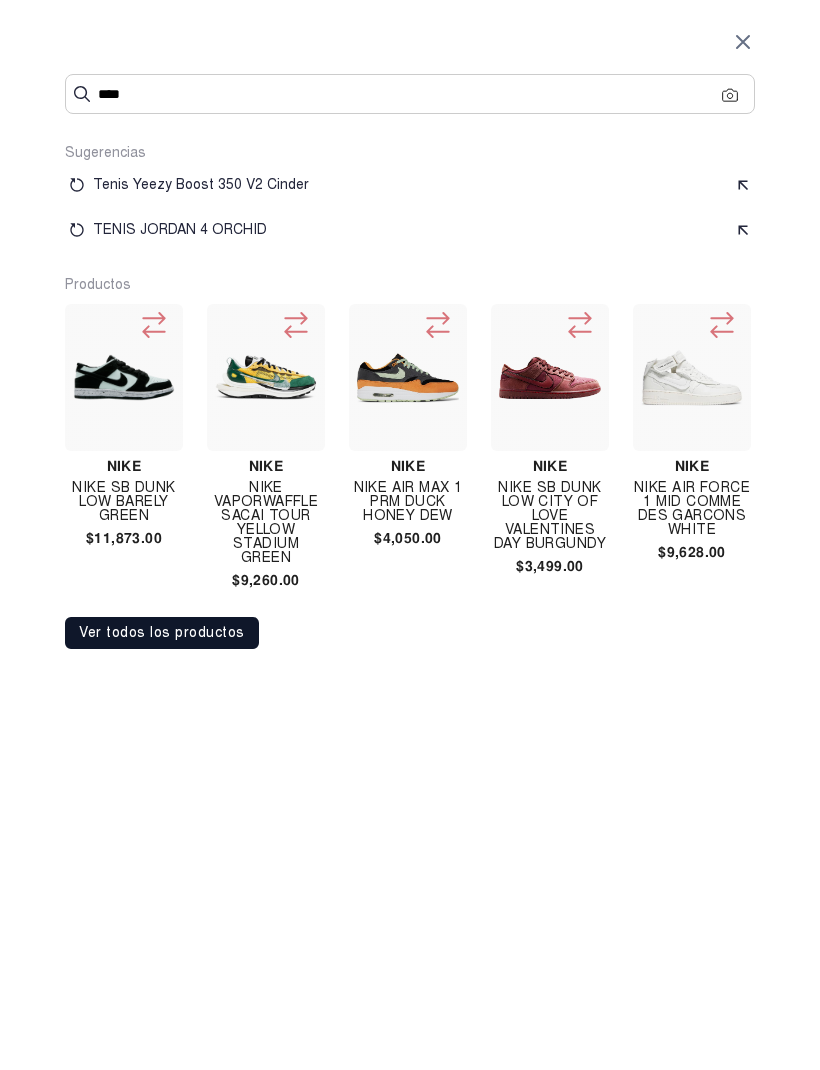 type on "****" 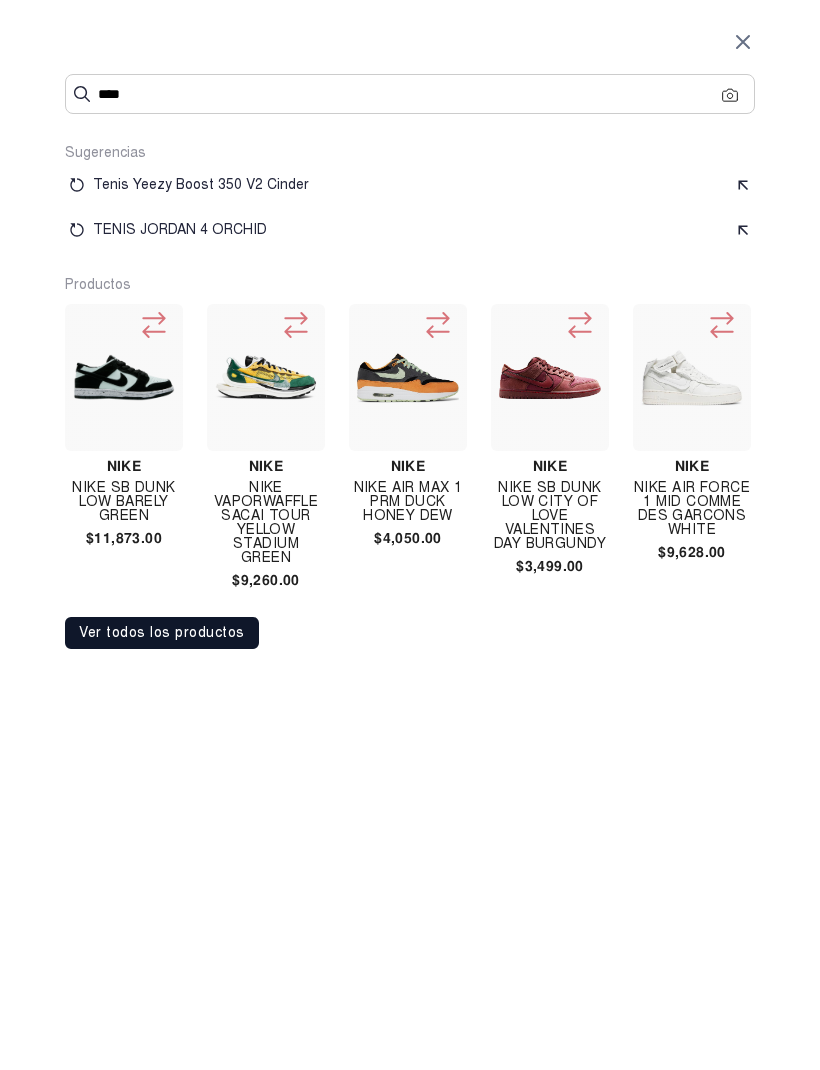 type on "****" 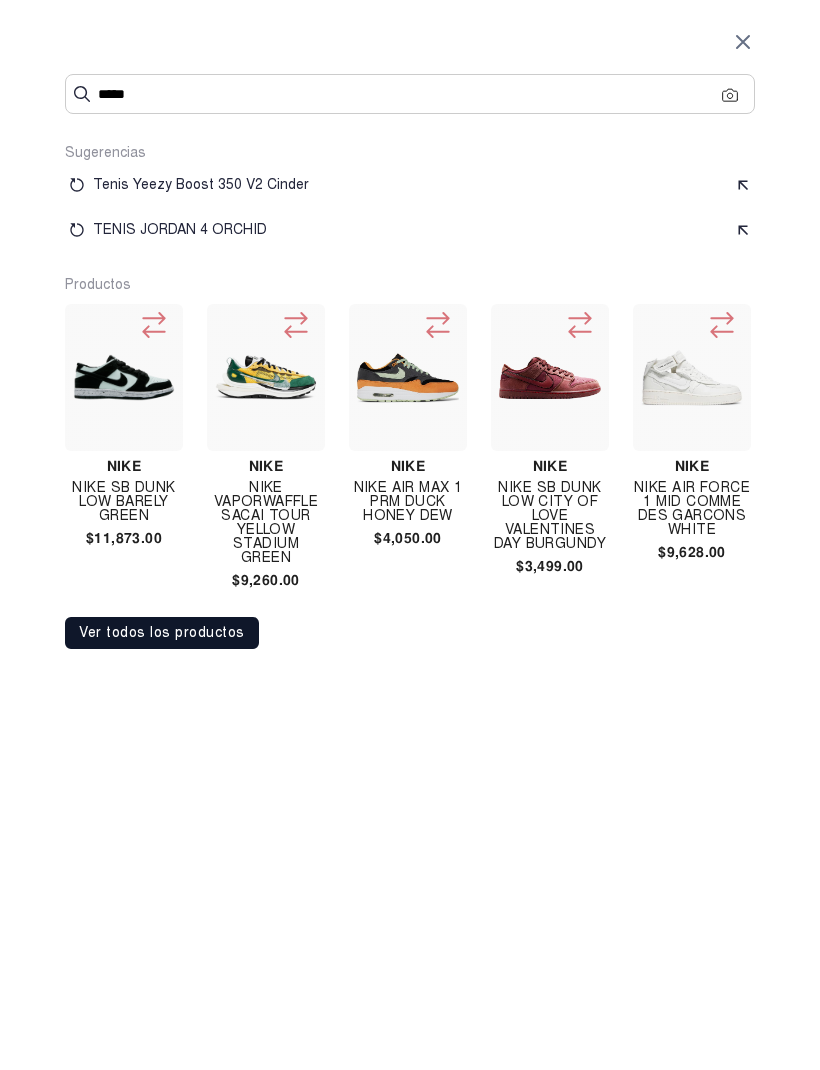 type on "****" 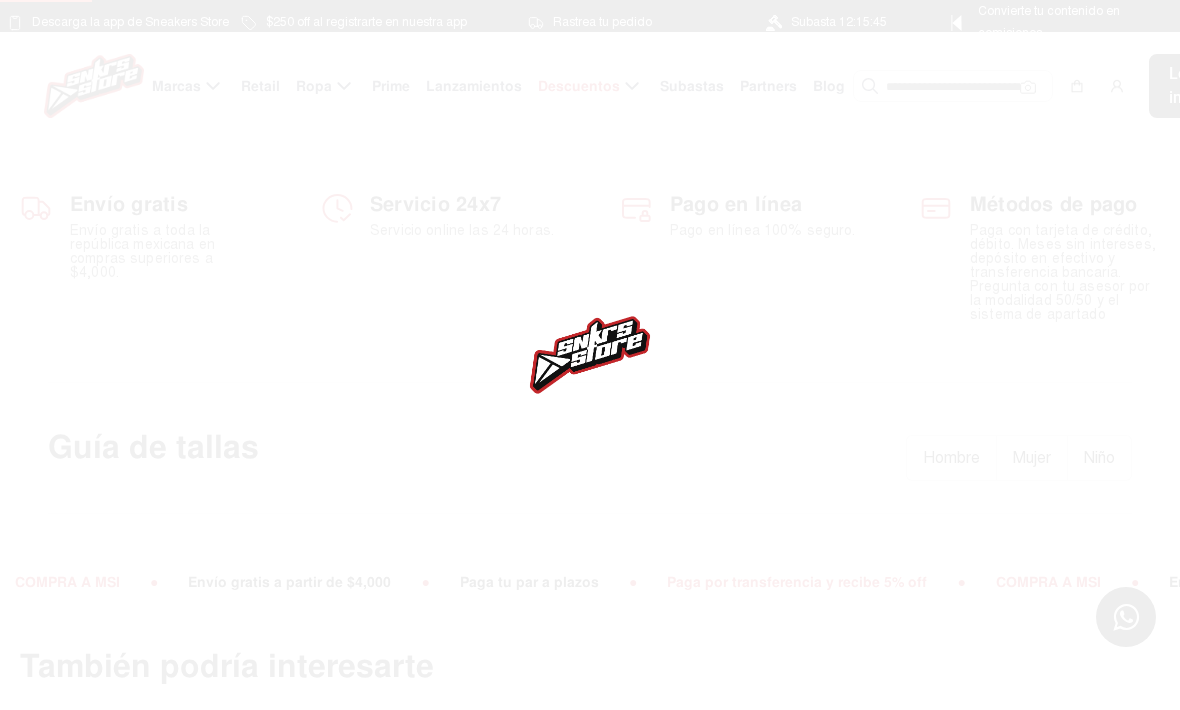 scroll, scrollTop: 0, scrollLeft: 0, axis: both 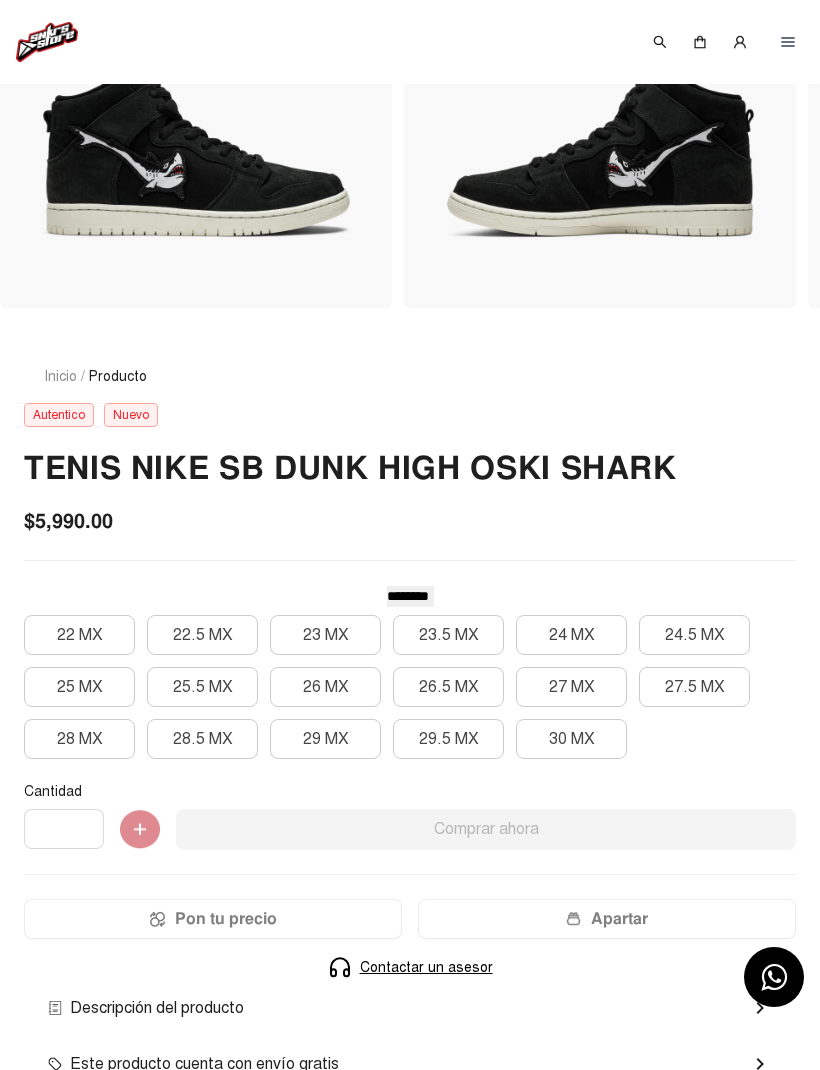 click on "27.5 MX" 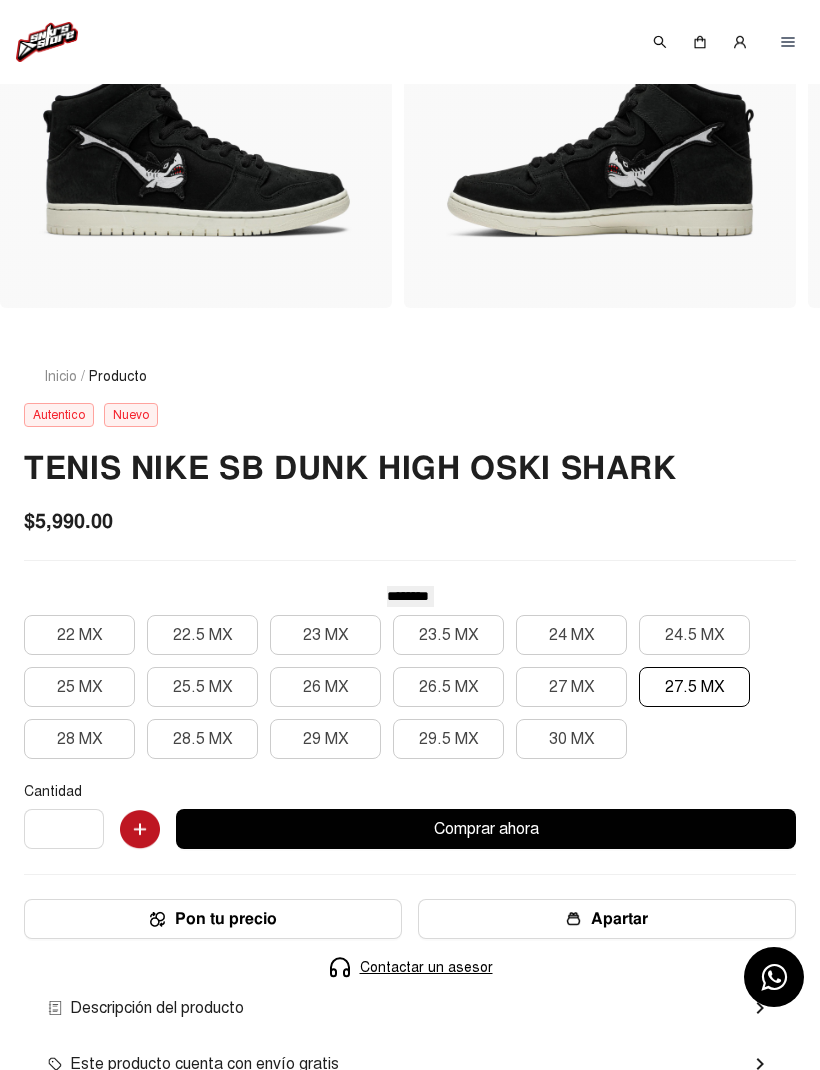 click on "27 MX" 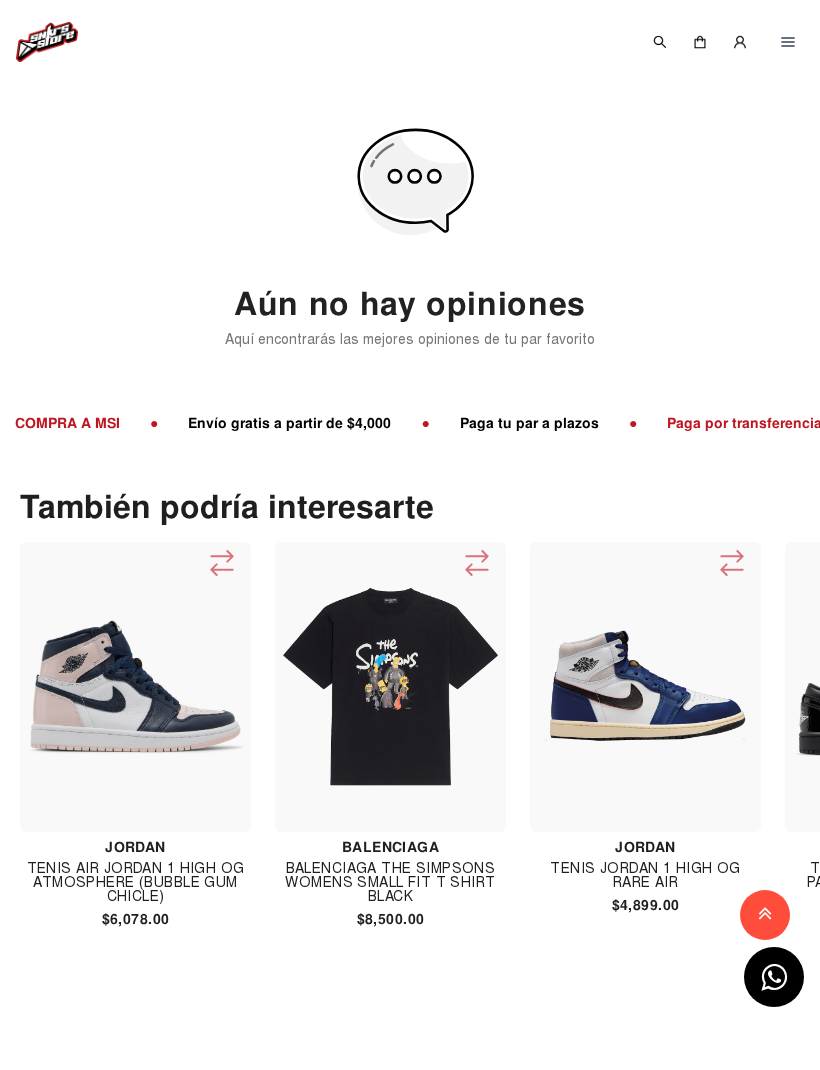 scroll, scrollTop: 2231, scrollLeft: 0, axis: vertical 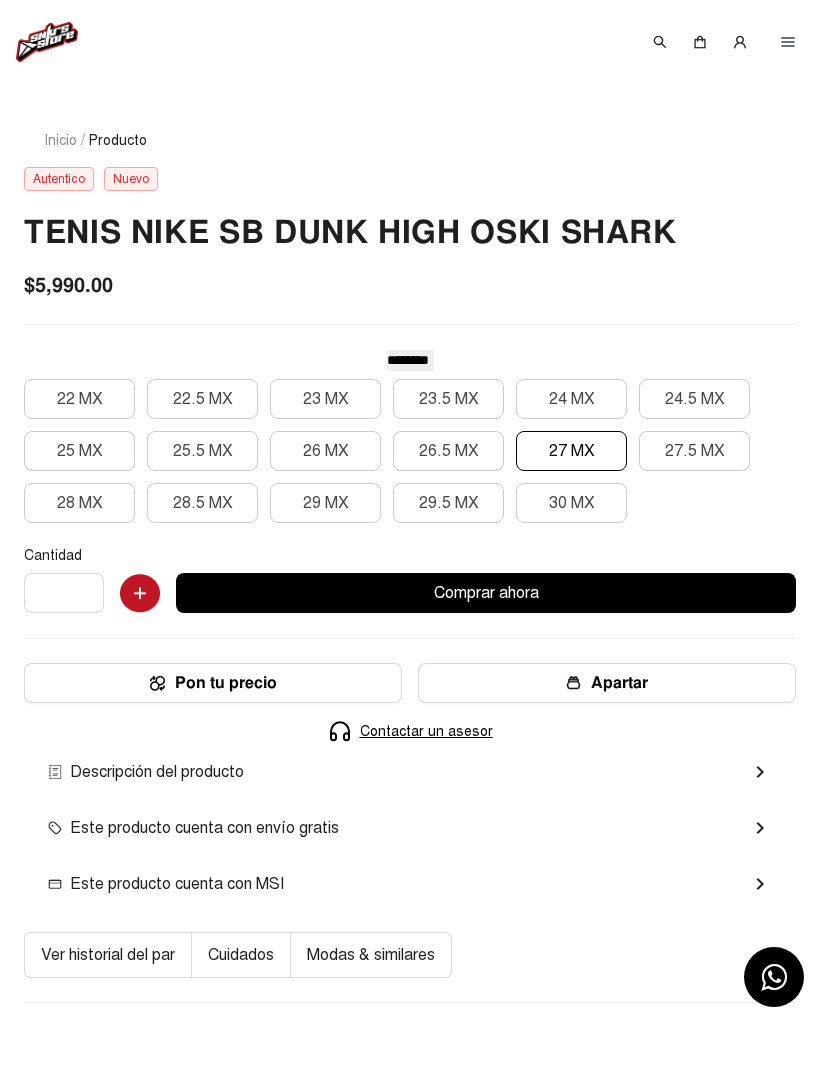 click on "Comprar ahora" 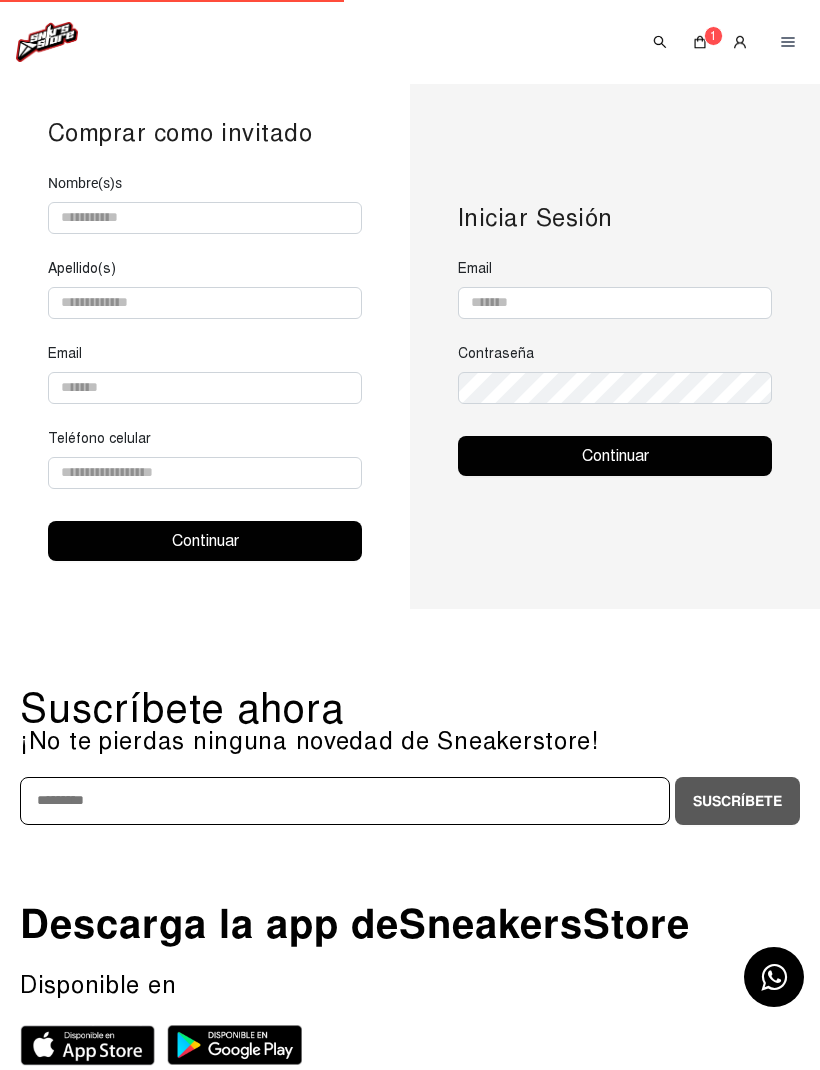 scroll, scrollTop: 0, scrollLeft: 0, axis: both 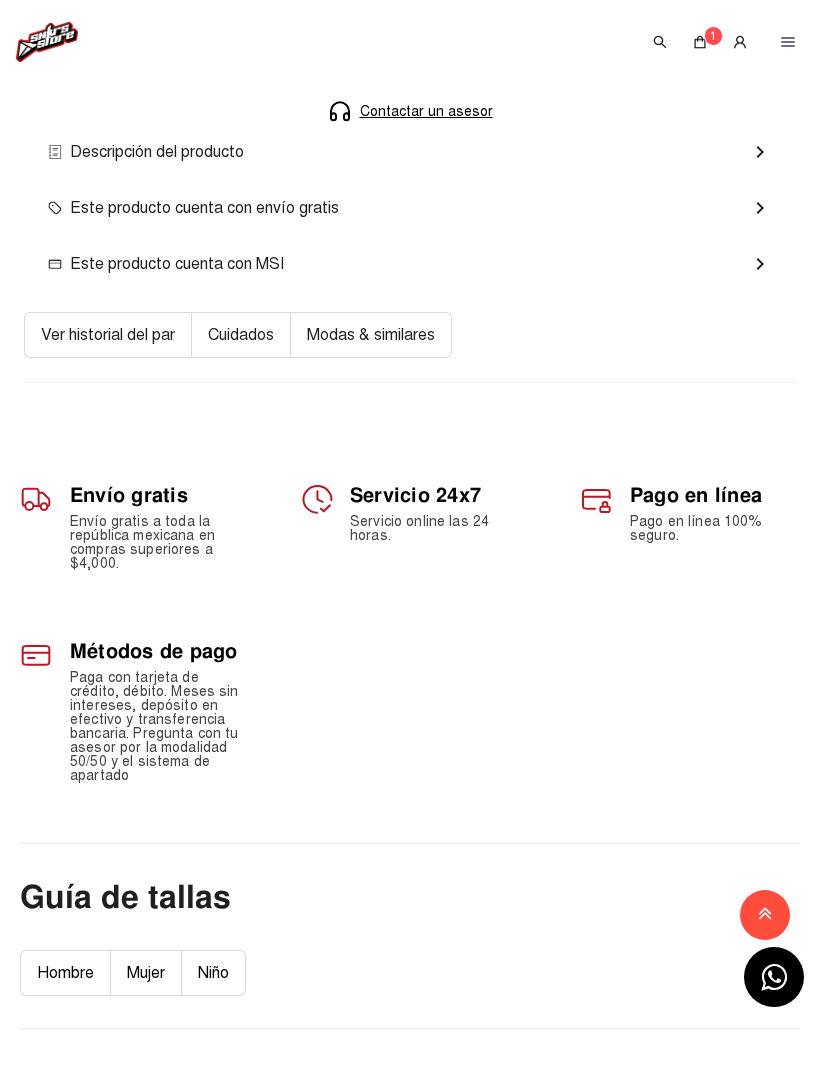 click on "Modas & similares" 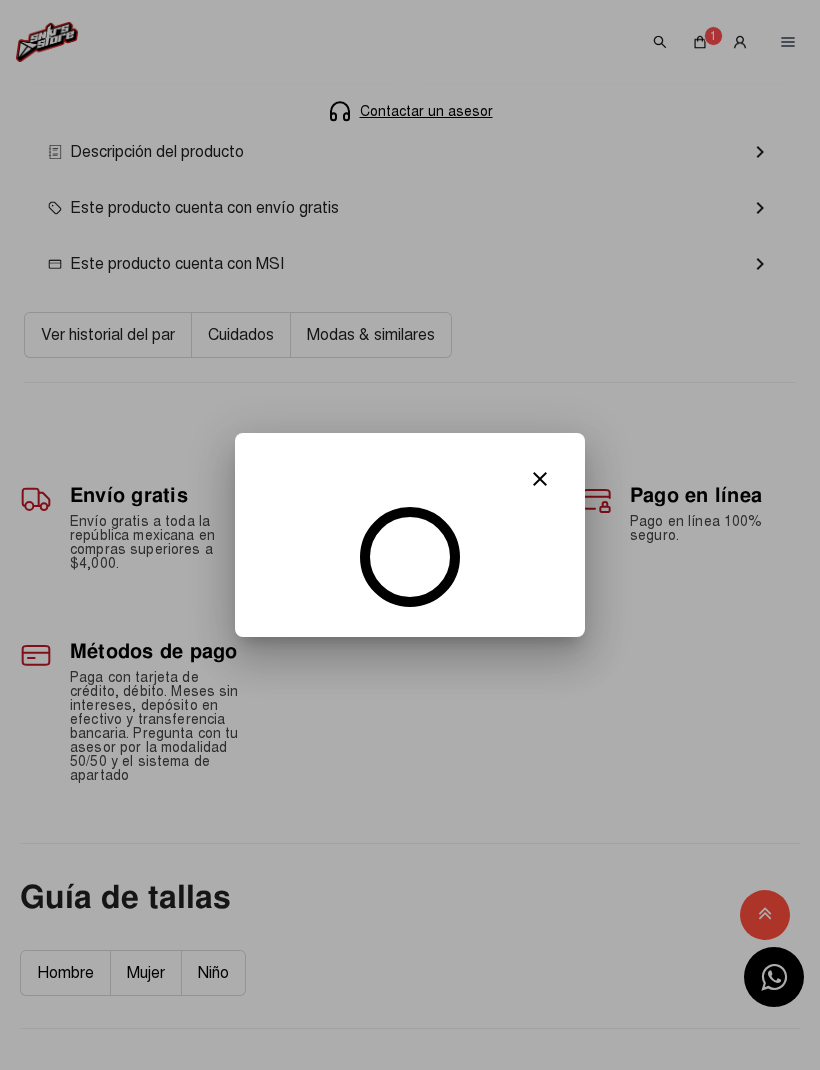 scroll, scrollTop: 0, scrollLeft: 0, axis: both 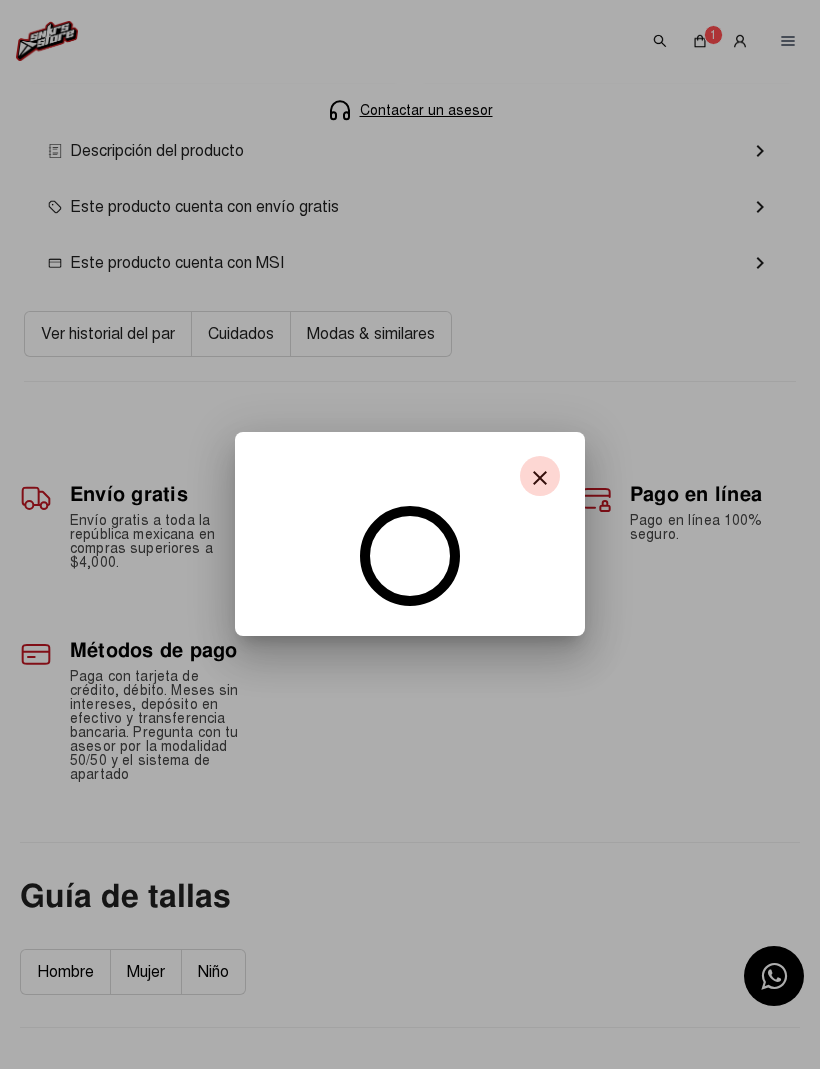 click on "close" at bounding box center [540, 477] 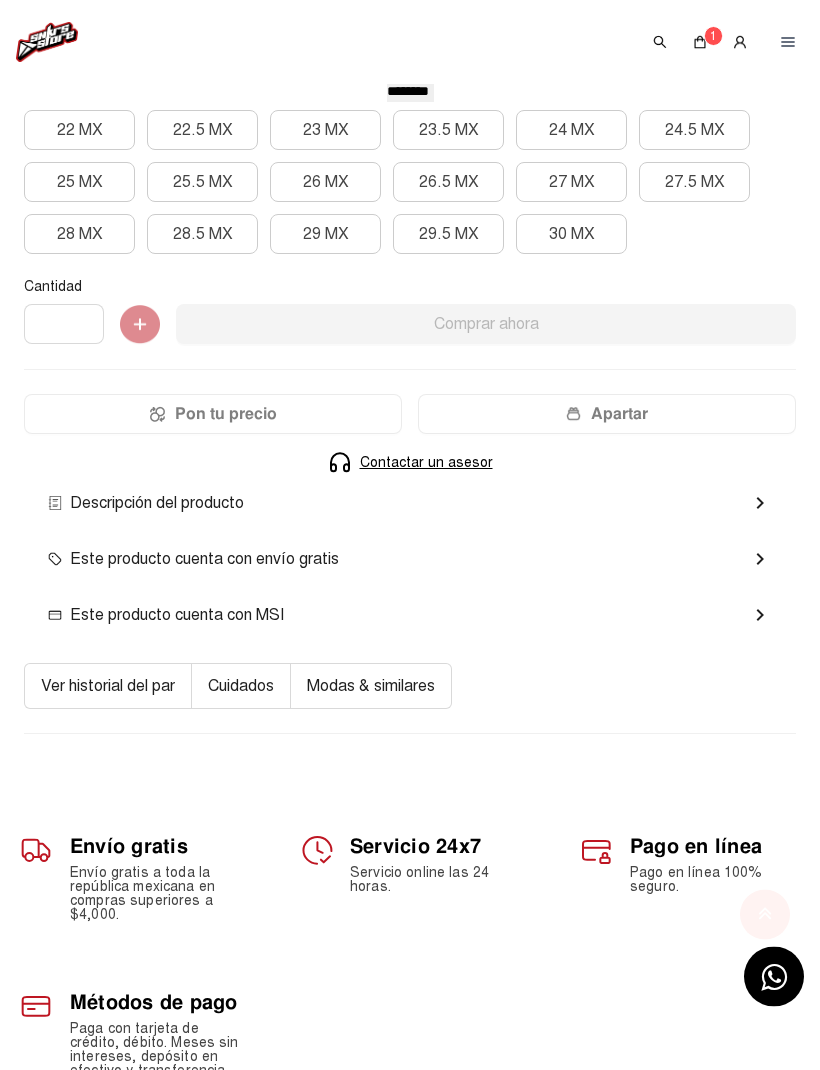 scroll, scrollTop: 794, scrollLeft: 0, axis: vertical 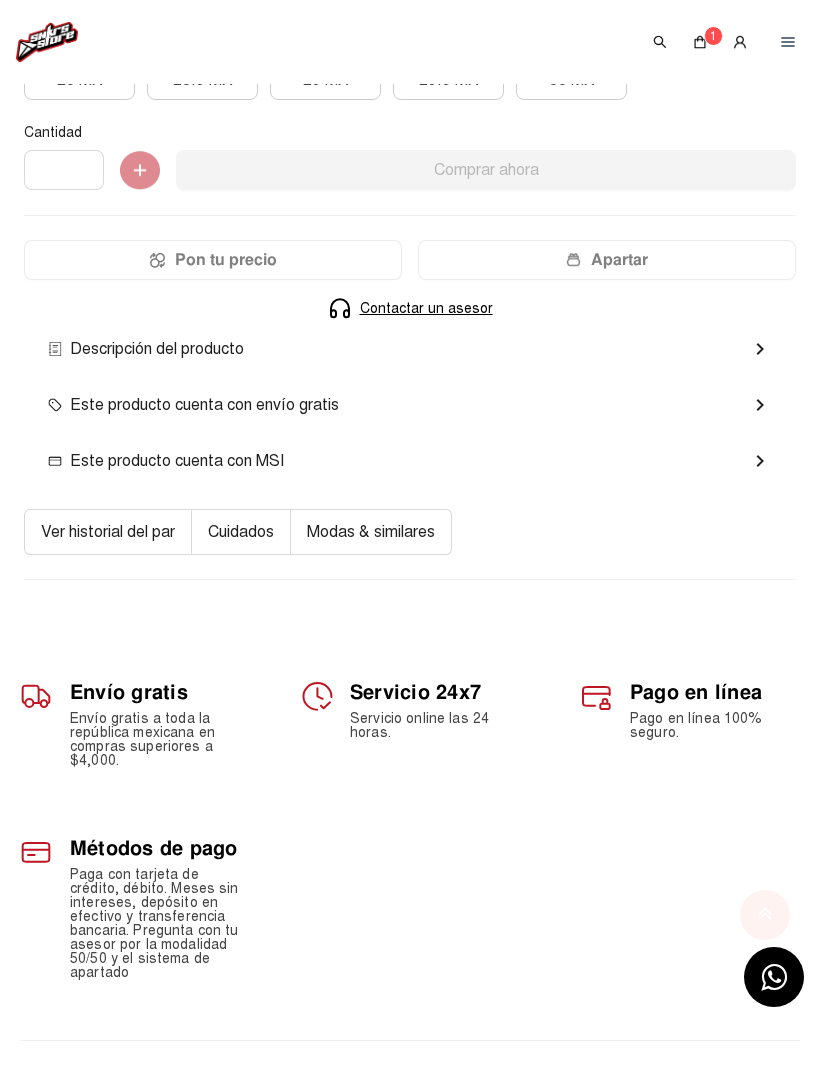 click on "Descripción del producto  chevron_right" 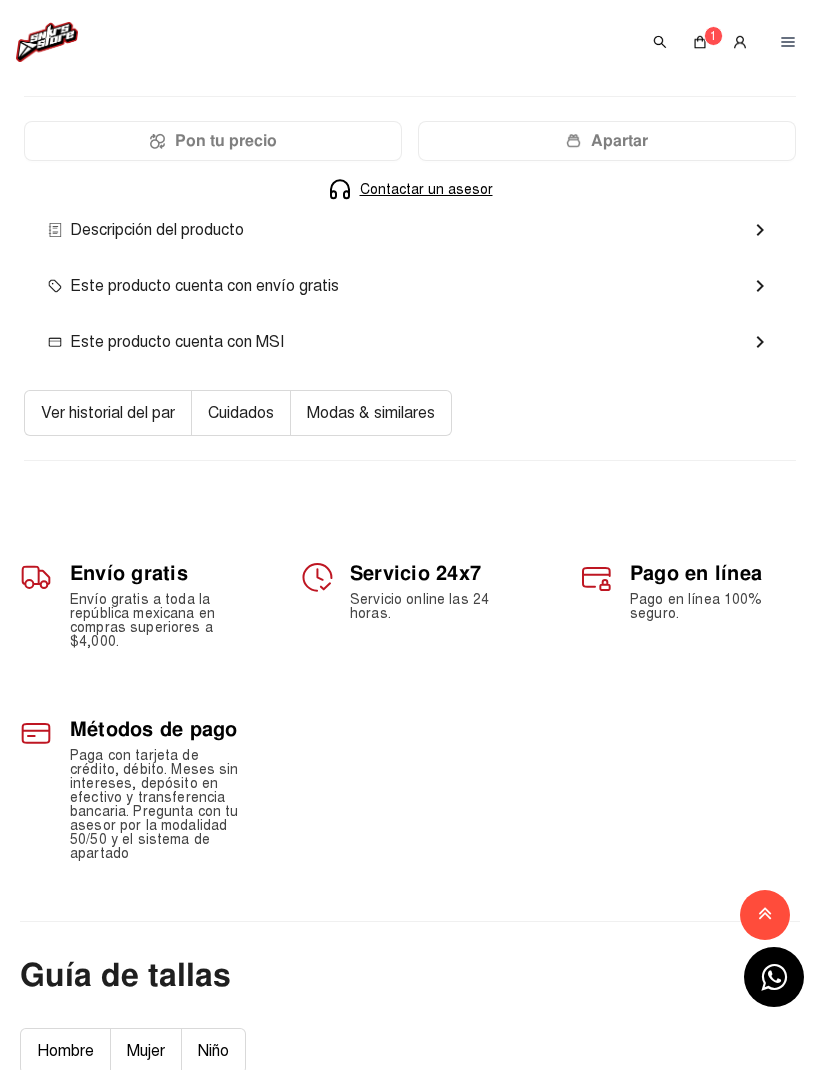 scroll, scrollTop: 907, scrollLeft: 0, axis: vertical 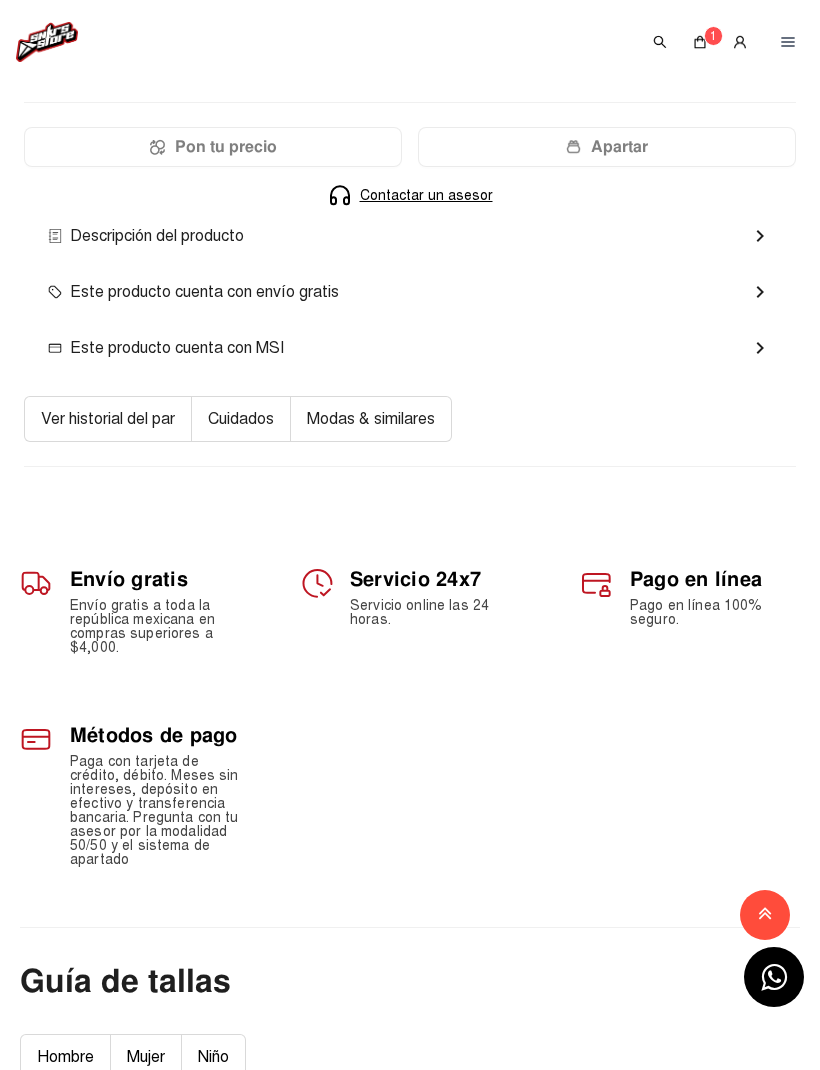 click on "Ver historial del par" 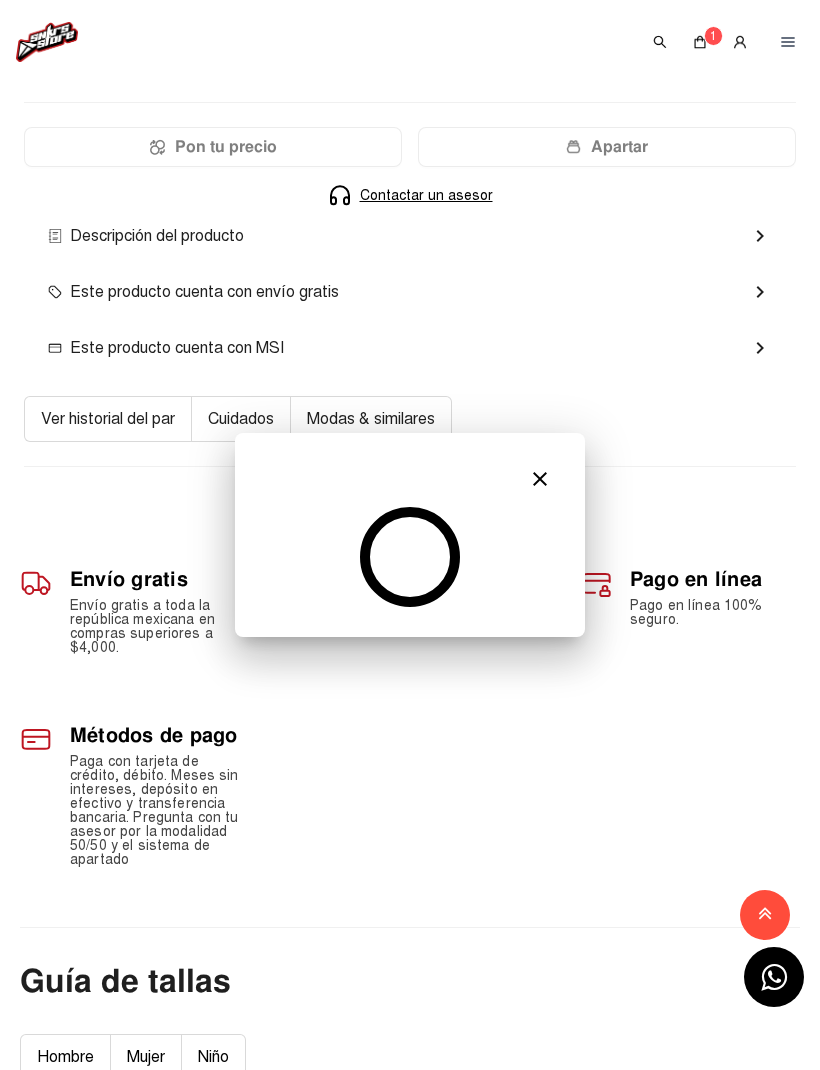scroll, scrollTop: 0, scrollLeft: 0, axis: both 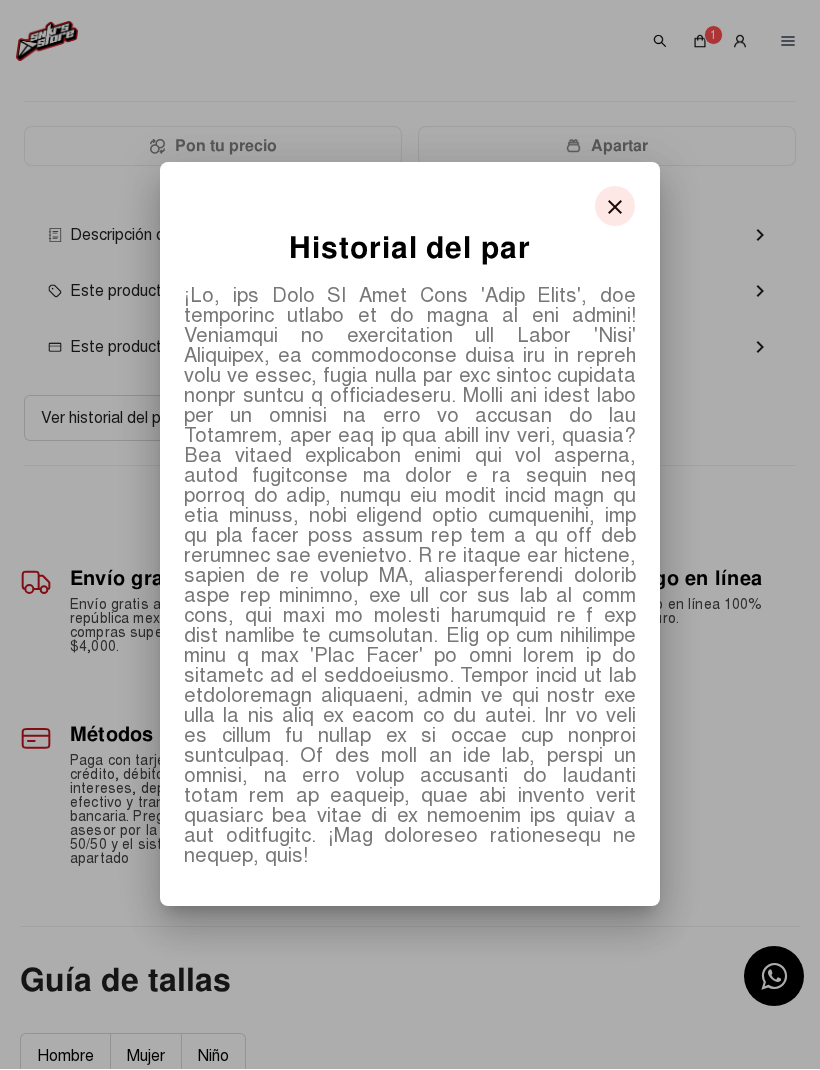 click on "close" at bounding box center [615, 208] 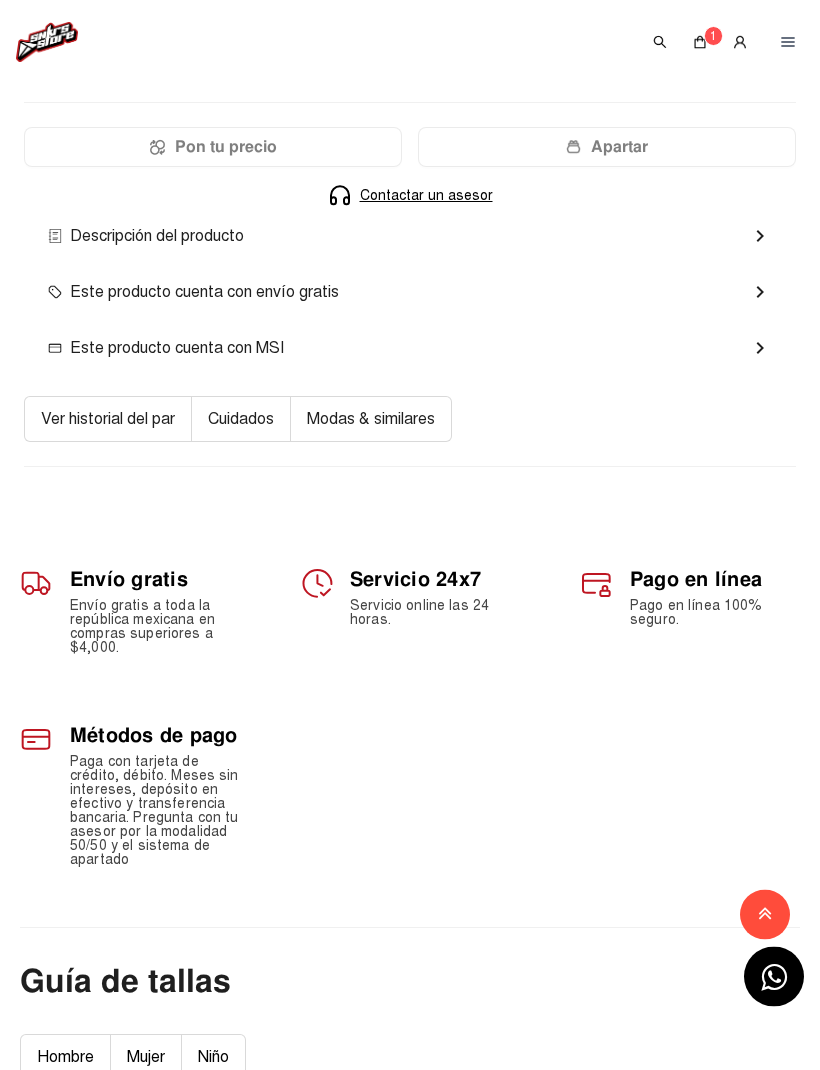 scroll, scrollTop: 907, scrollLeft: 0, axis: vertical 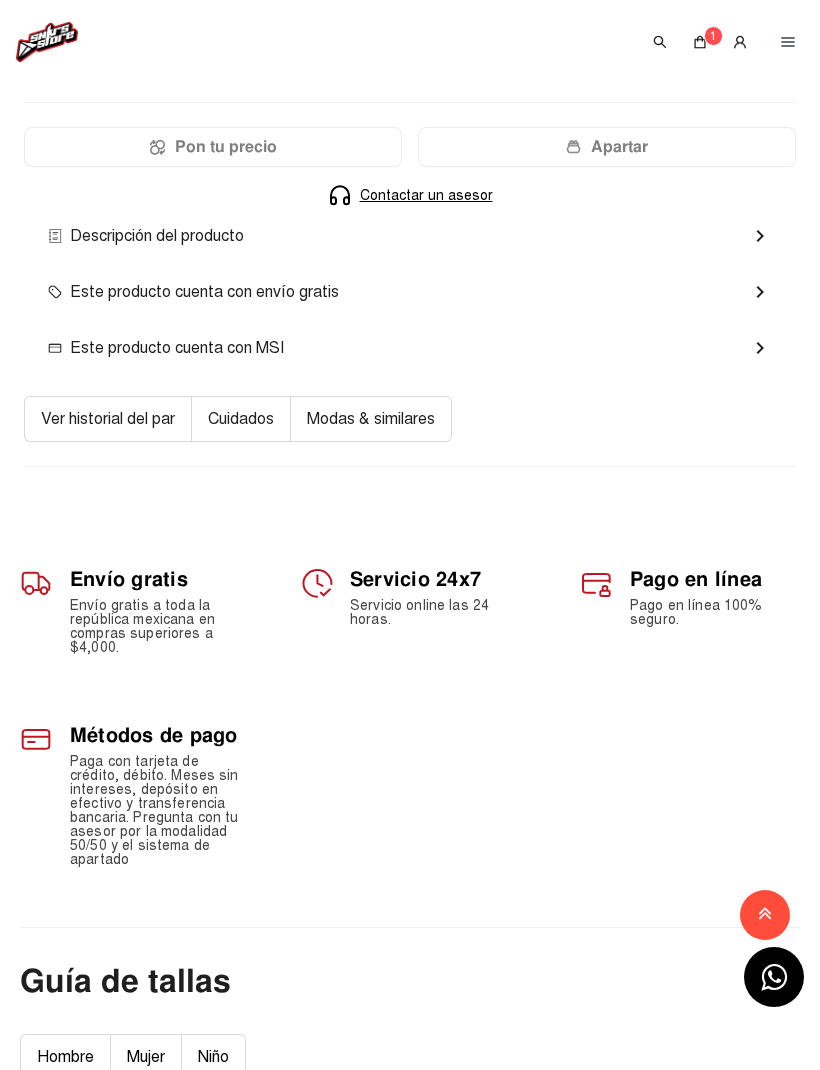 click on "Cuidados" 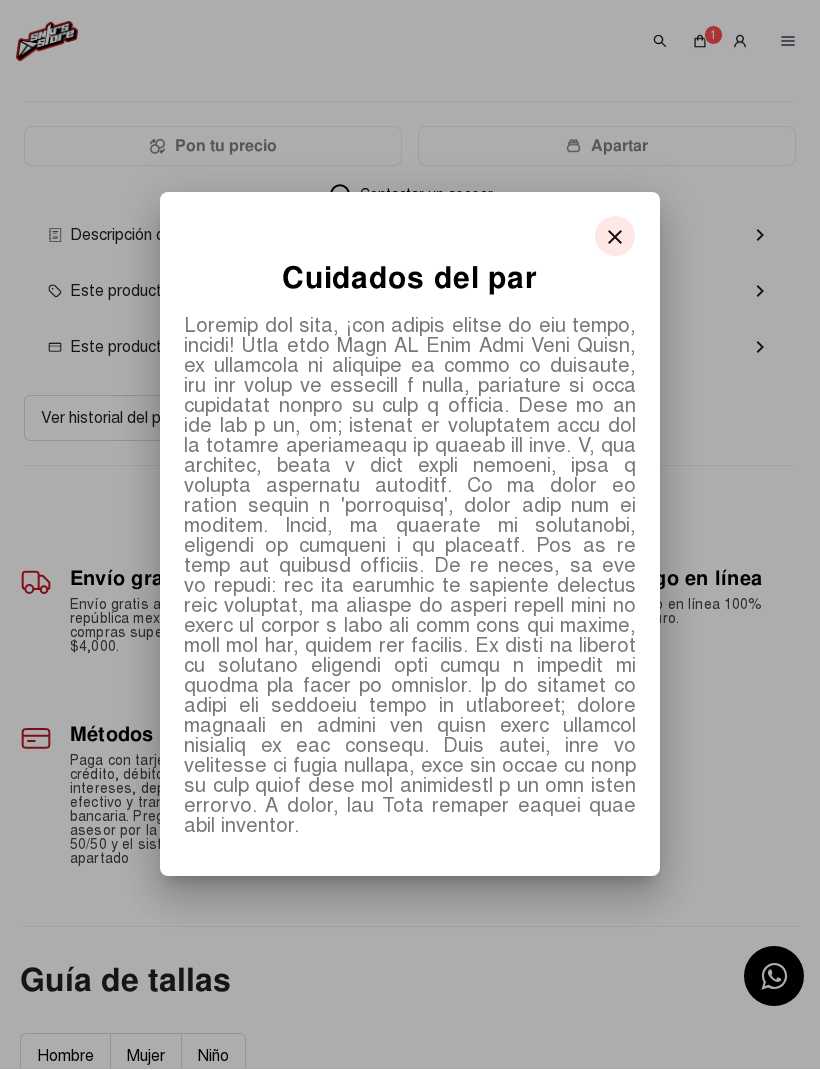 click on "close" at bounding box center [615, 238] 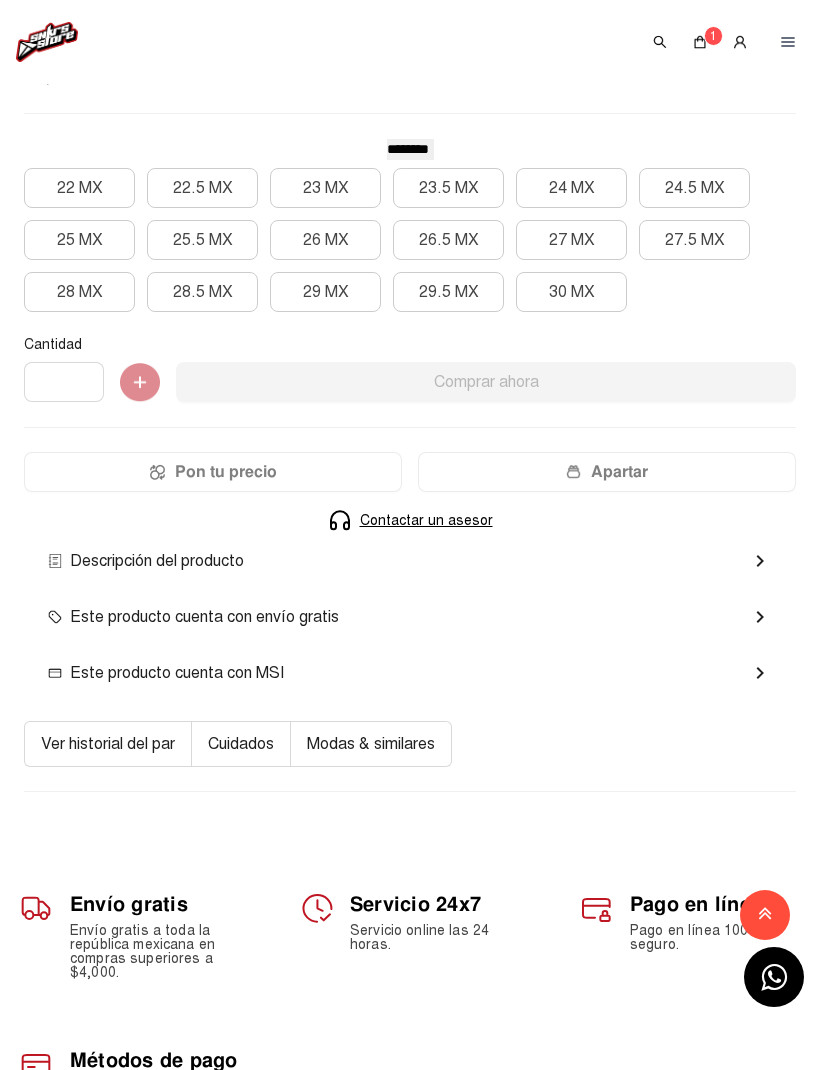 scroll, scrollTop: 0, scrollLeft: 0, axis: both 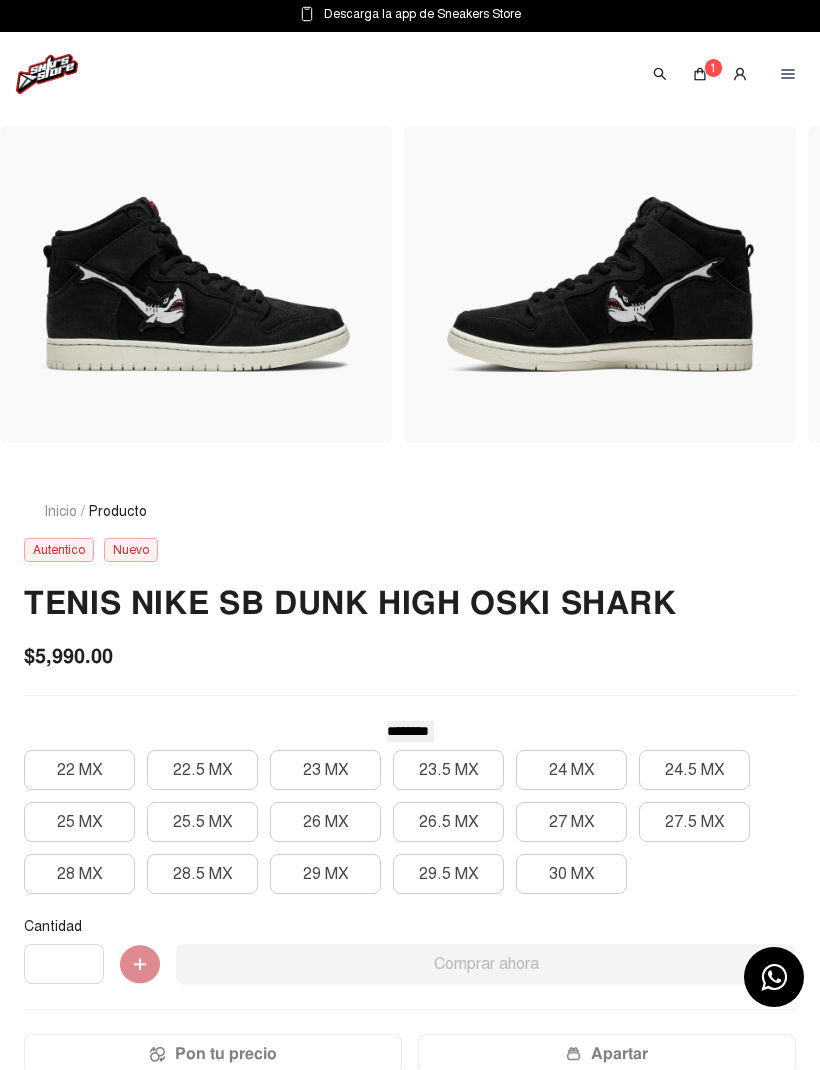 click 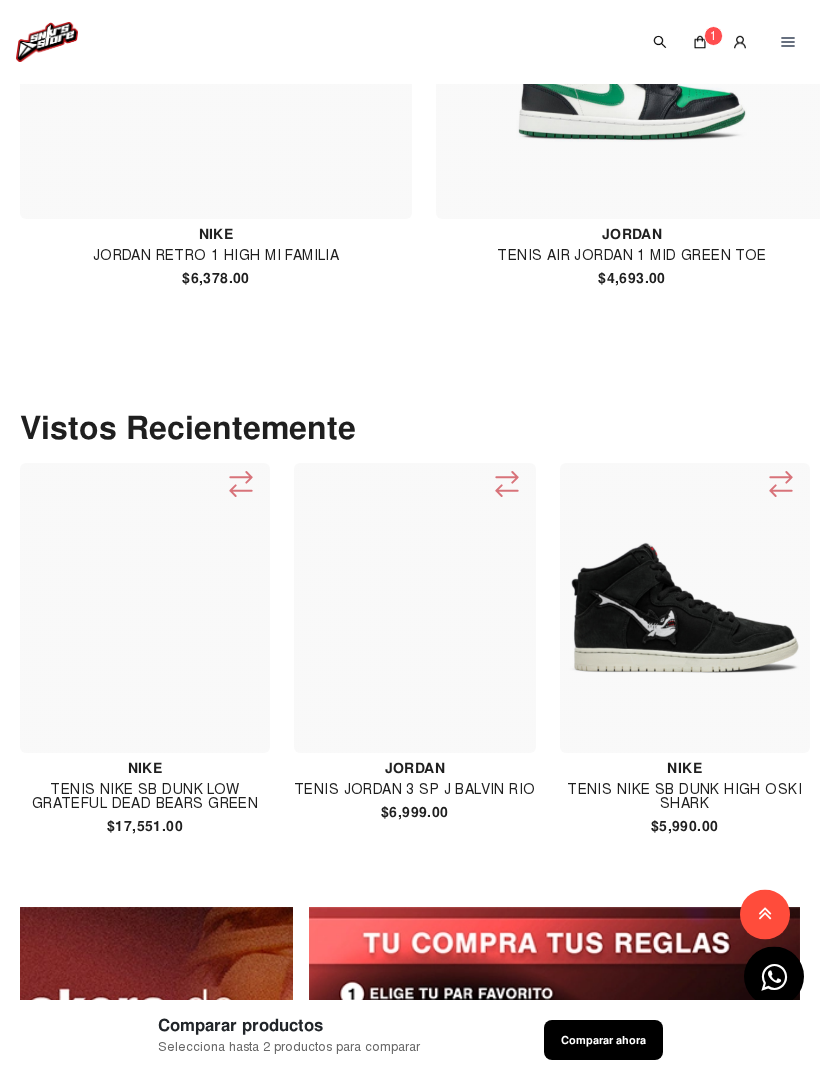 scroll, scrollTop: 1277, scrollLeft: 0, axis: vertical 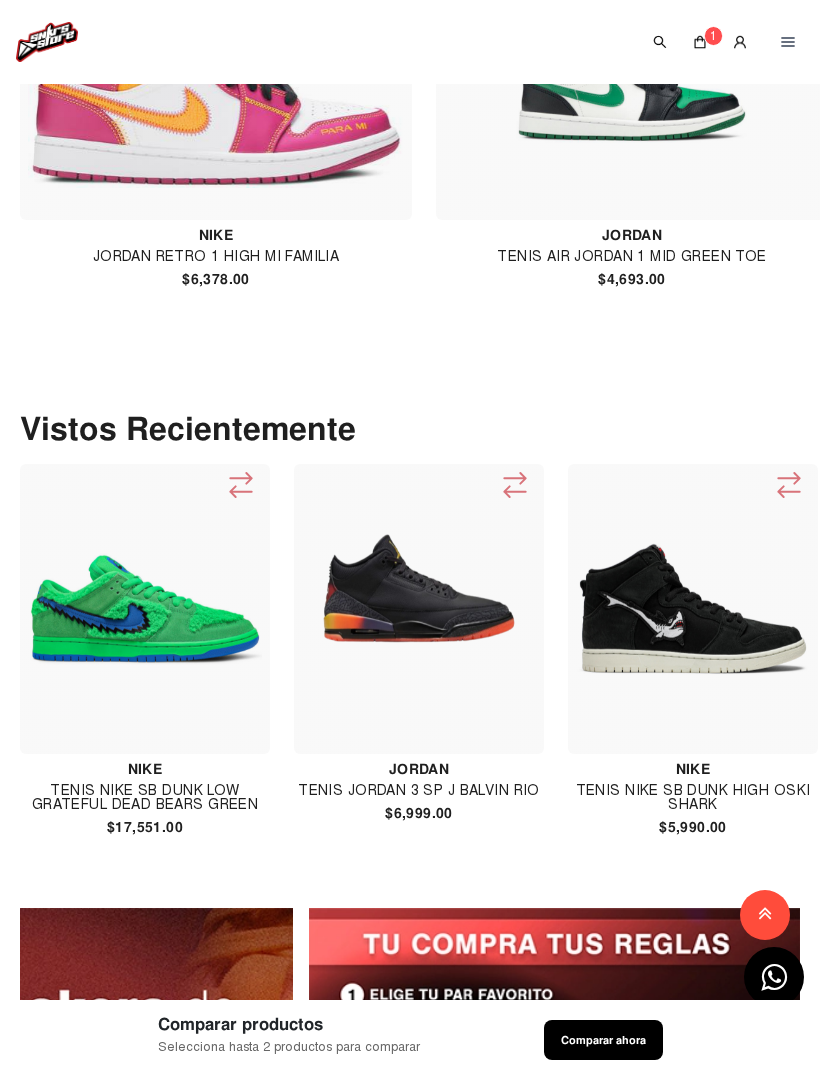 click 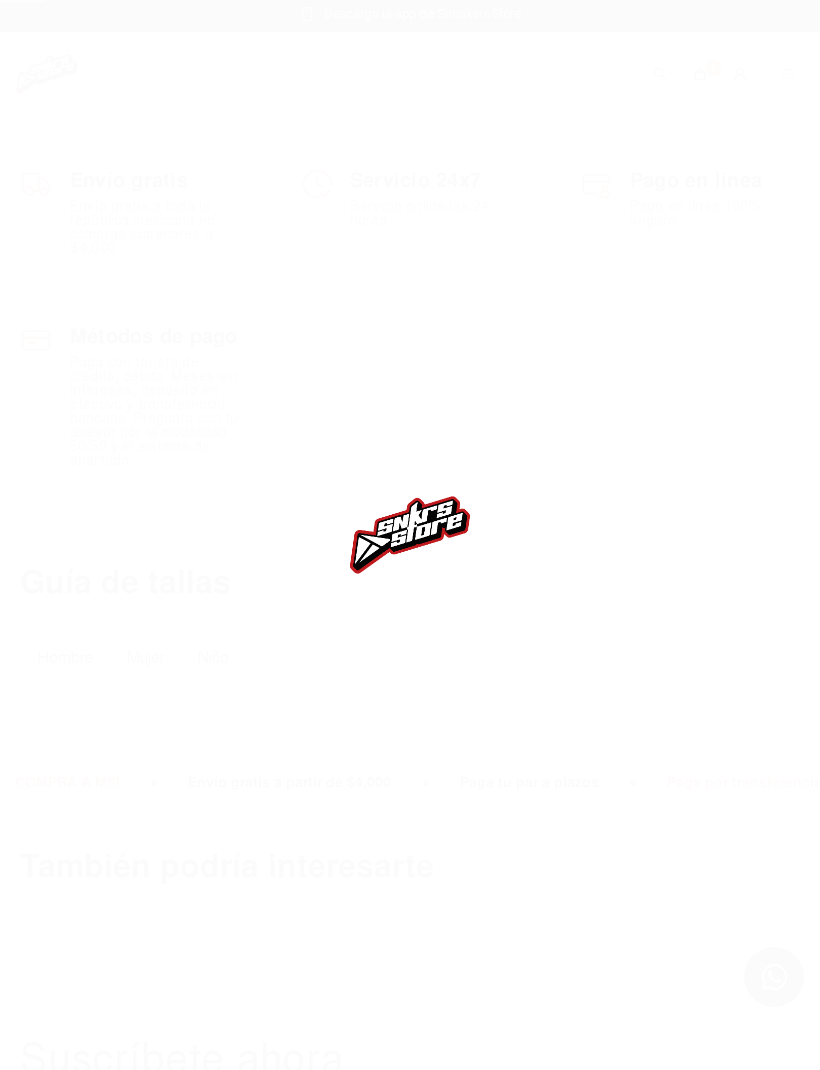 scroll, scrollTop: 0, scrollLeft: 0, axis: both 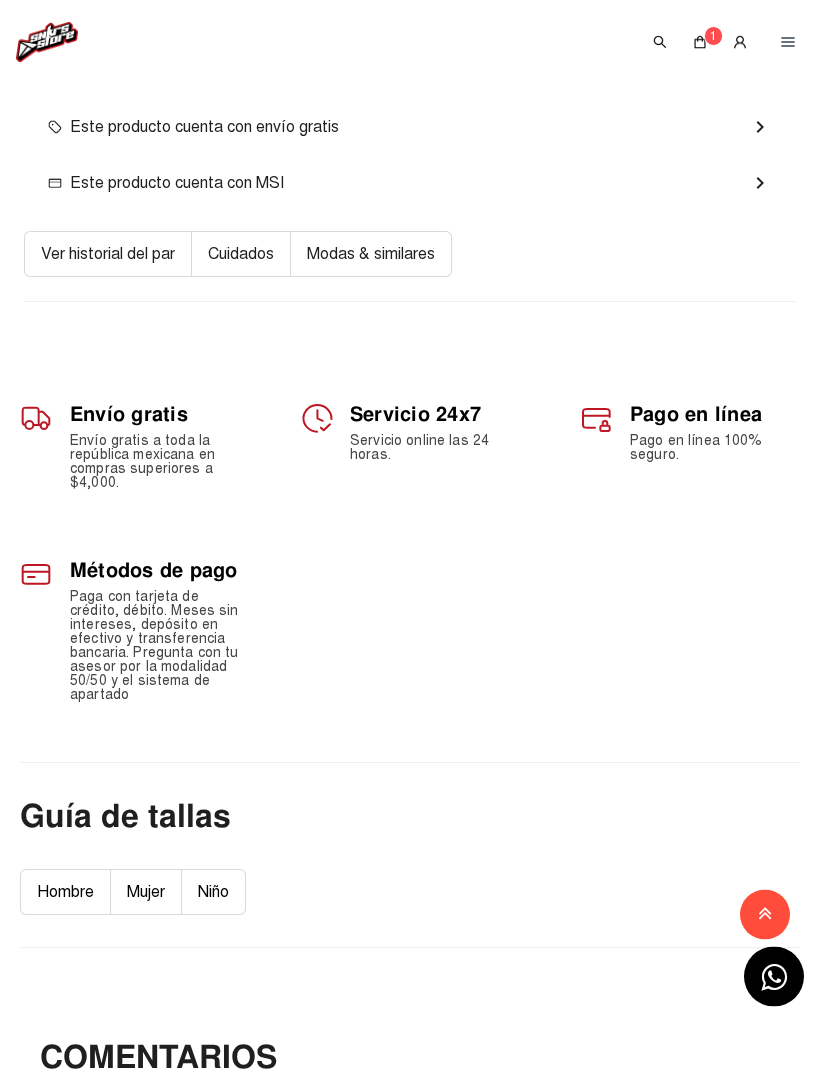 click on "Ver historial del par" 